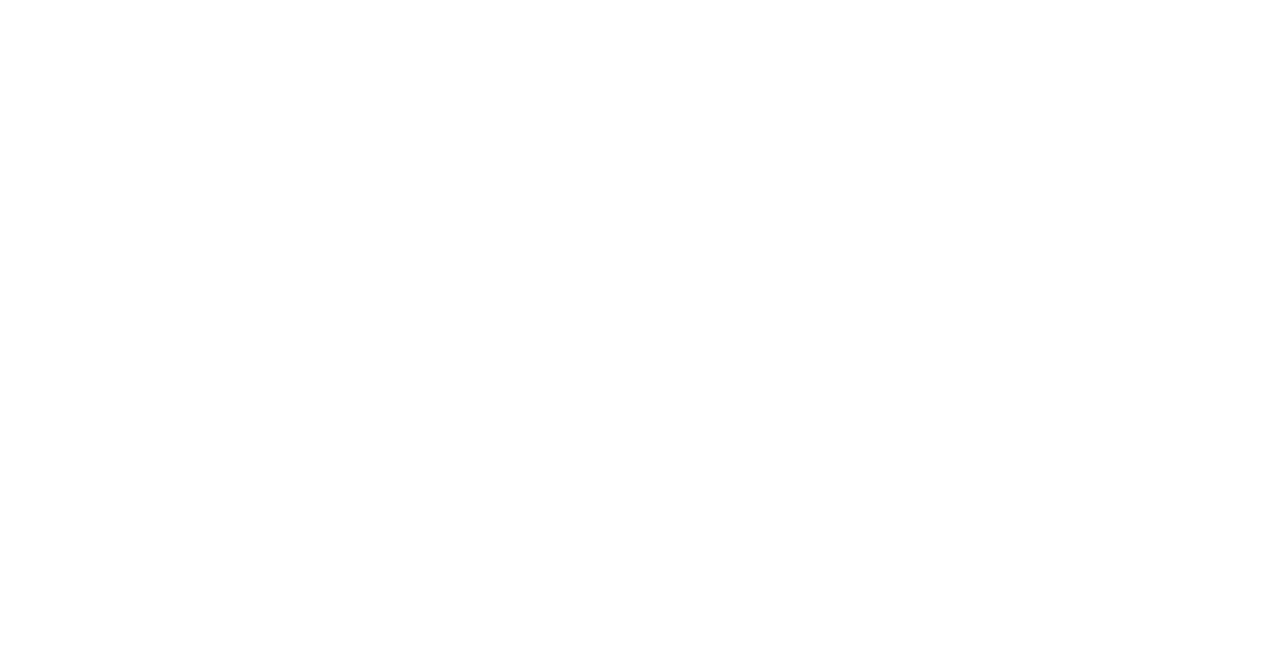 scroll, scrollTop: 0, scrollLeft: 0, axis: both 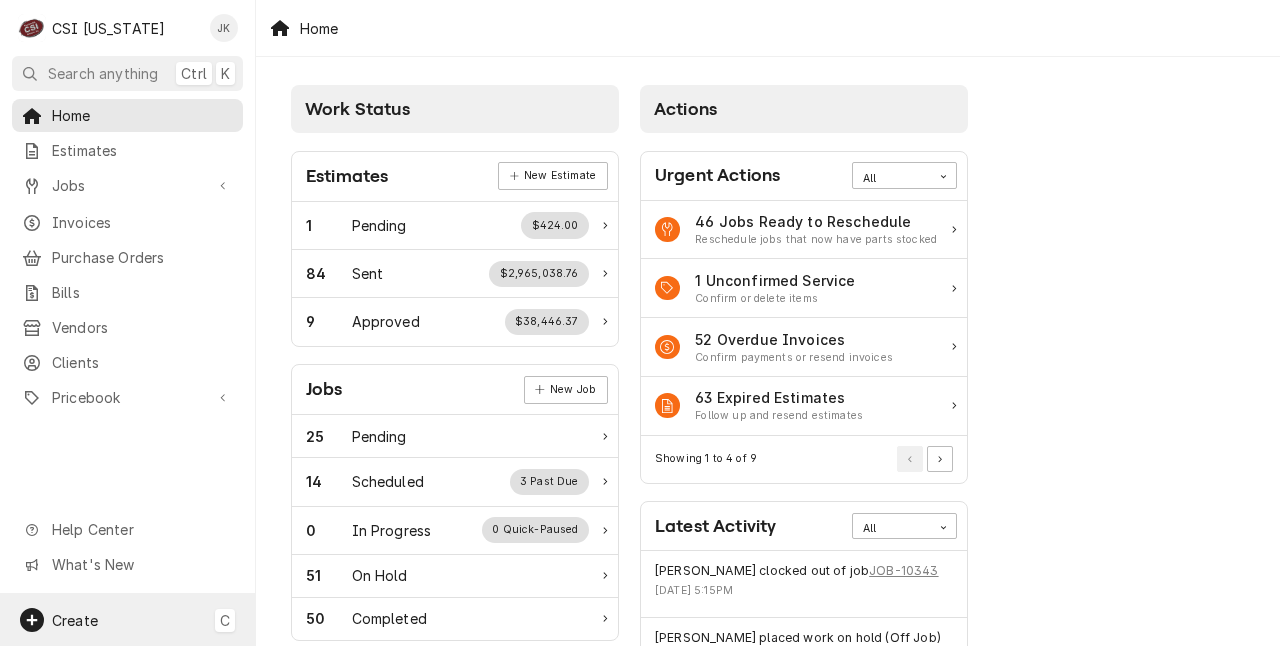 click on "Create C" at bounding box center [127, 620] 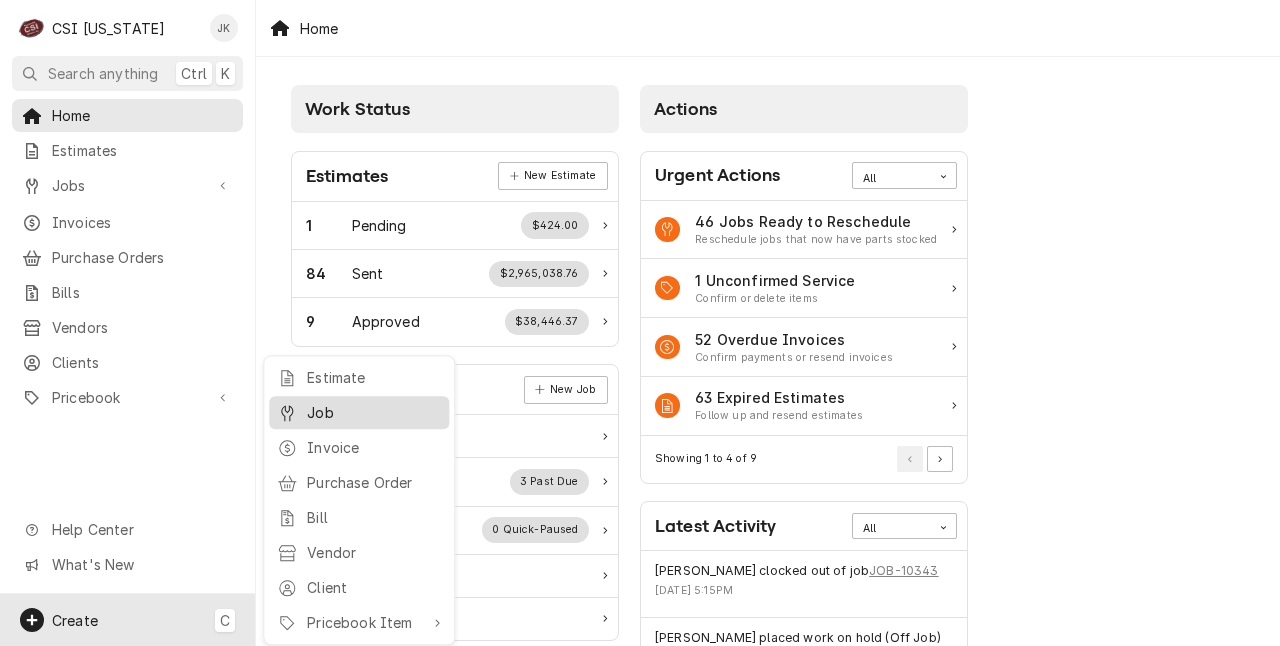 click on "Job" at bounding box center (374, 412) 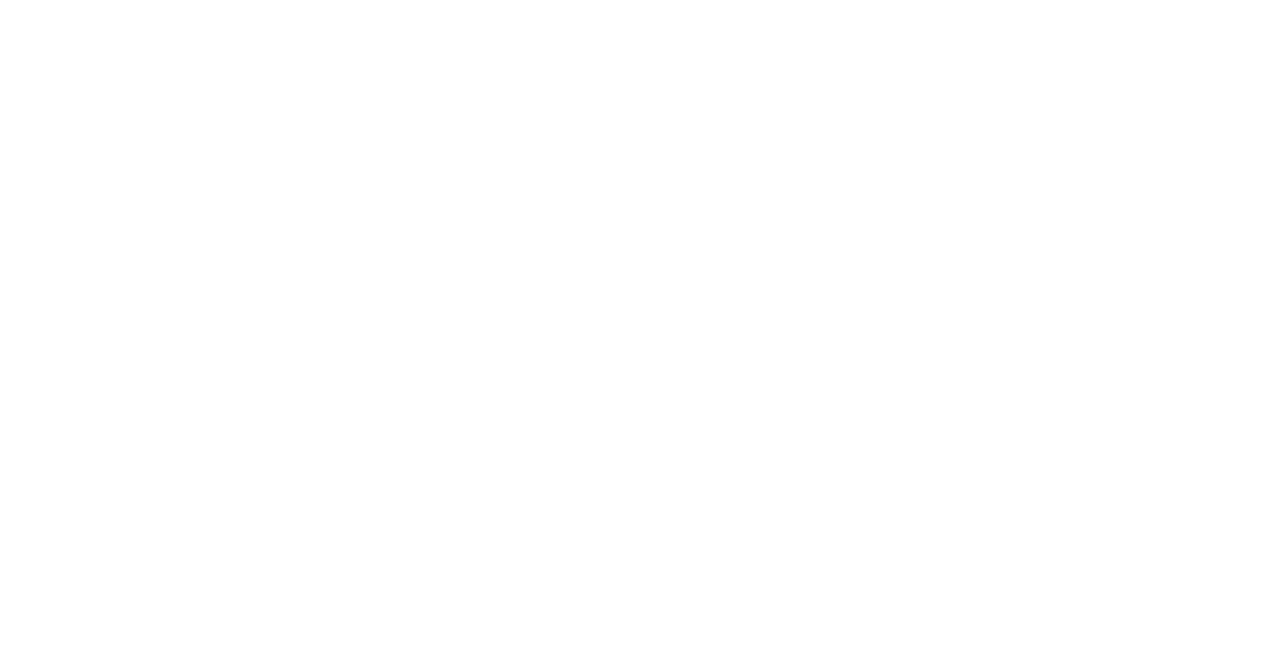 scroll, scrollTop: 0, scrollLeft: 0, axis: both 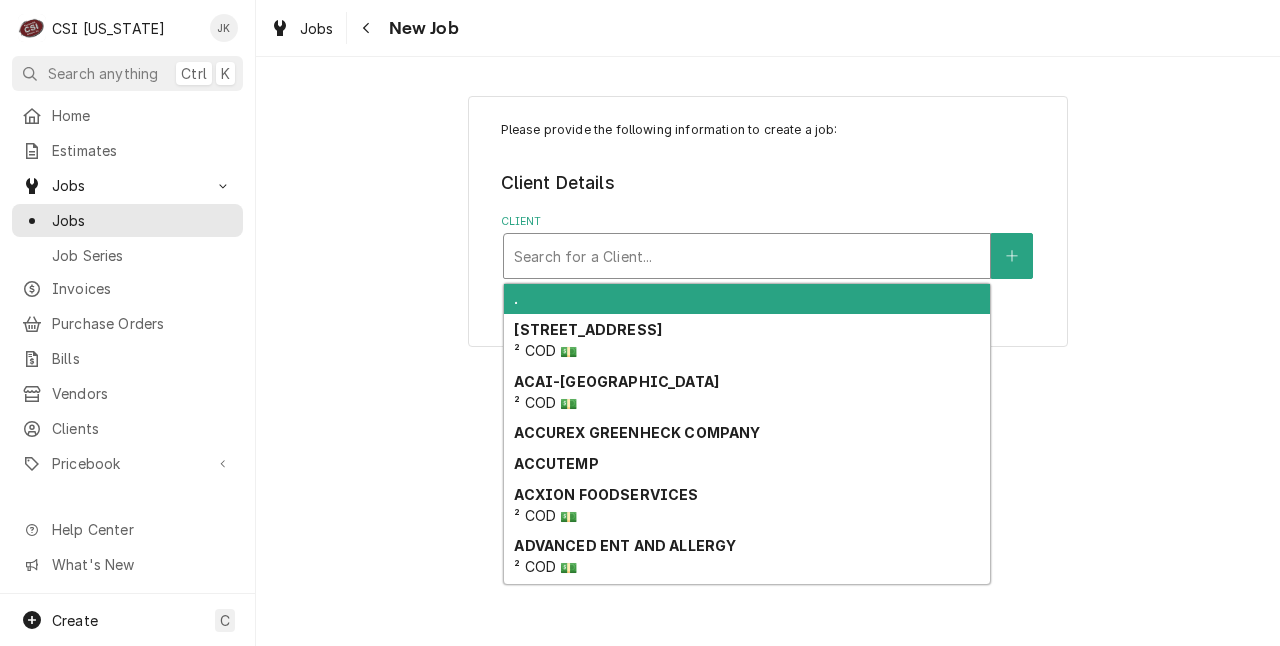 click at bounding box center [747, 256] 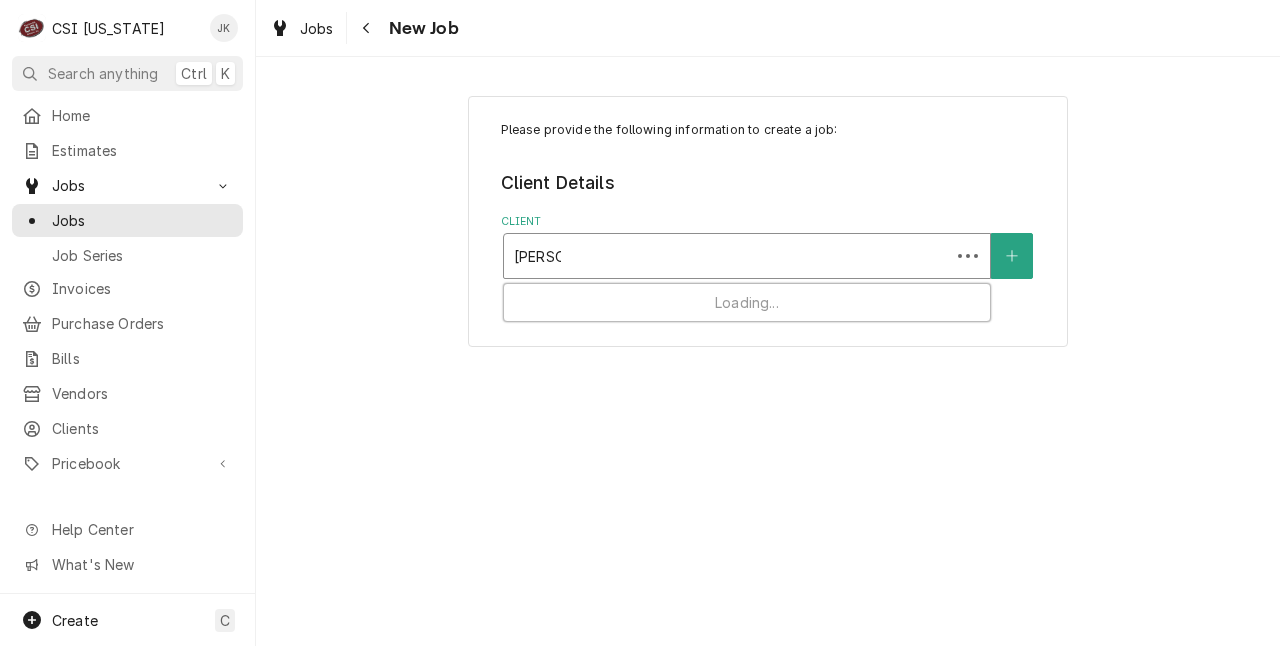 type on "[PERSON_NAME]" 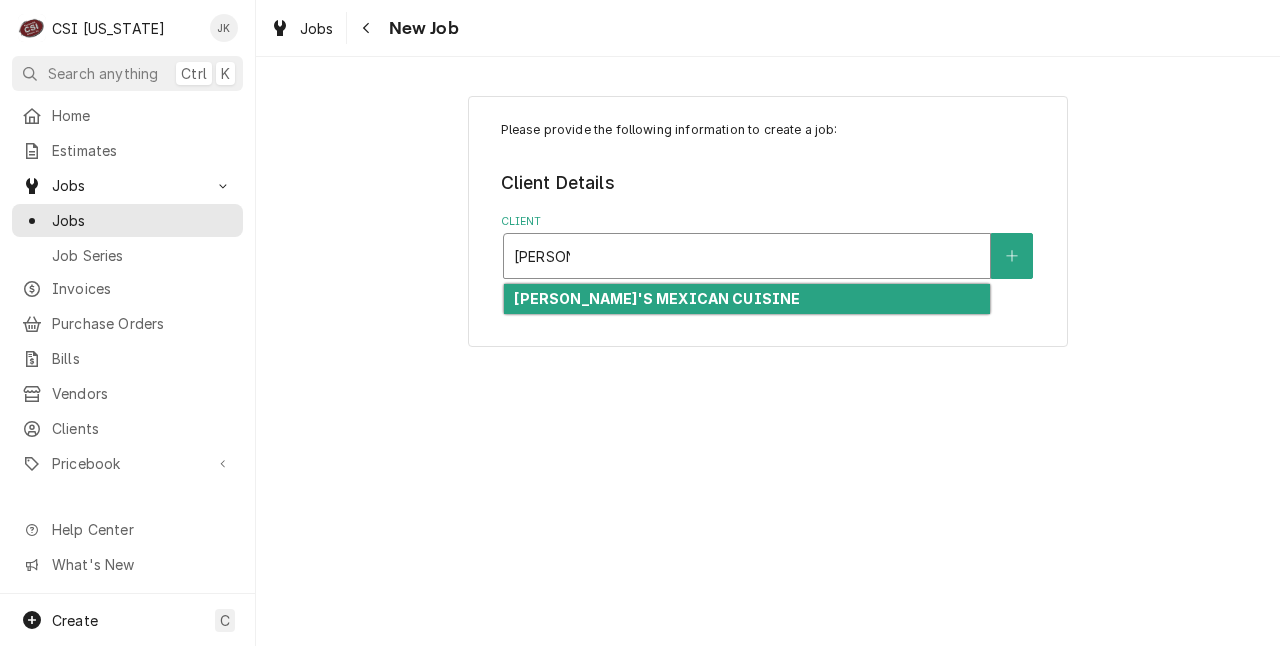 click on "[PERSON_NAME]'S MEXICAN CUISINE" at bounding box center (747, 299) 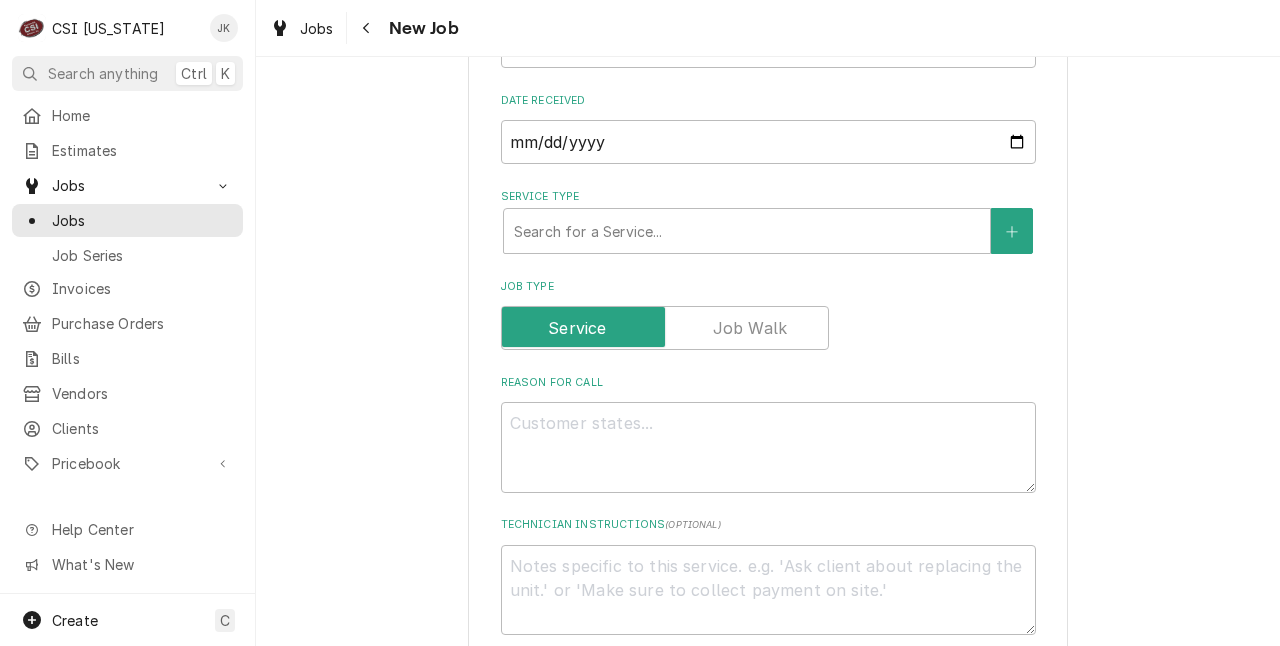 scroll, scrollTop: 659, scrollLeft: 0, axis: vertical 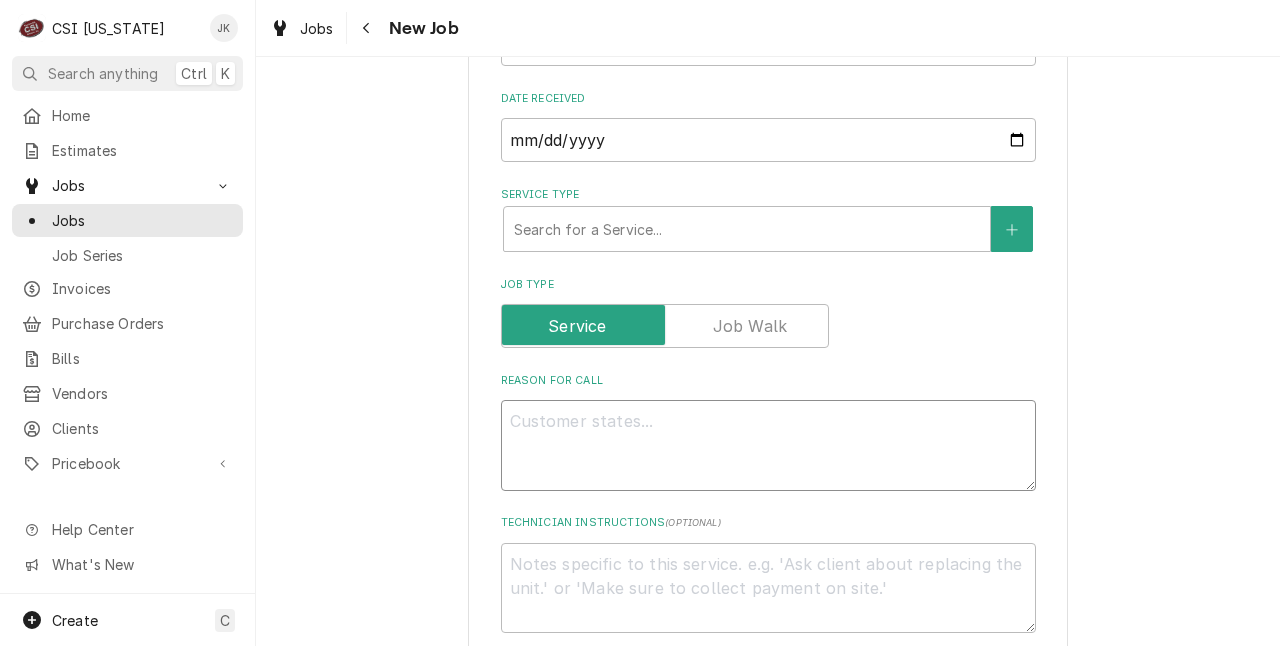 click on "Reason For Call" at bounding box center (768, 445) 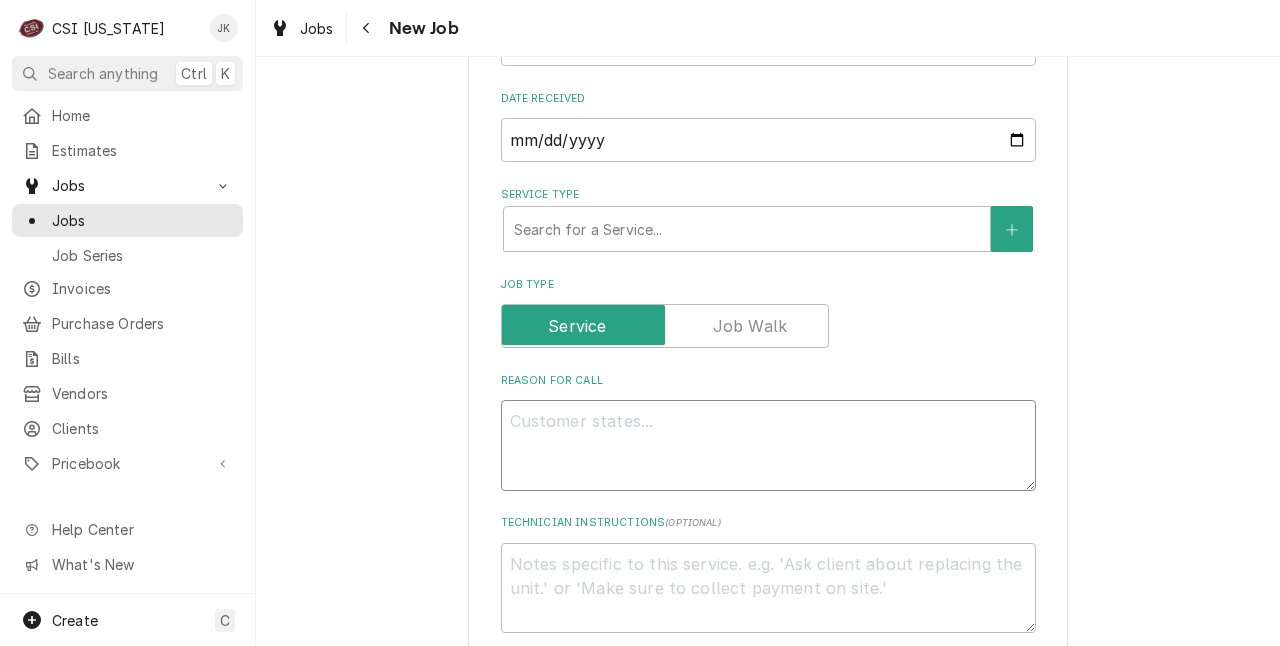 type on "x" 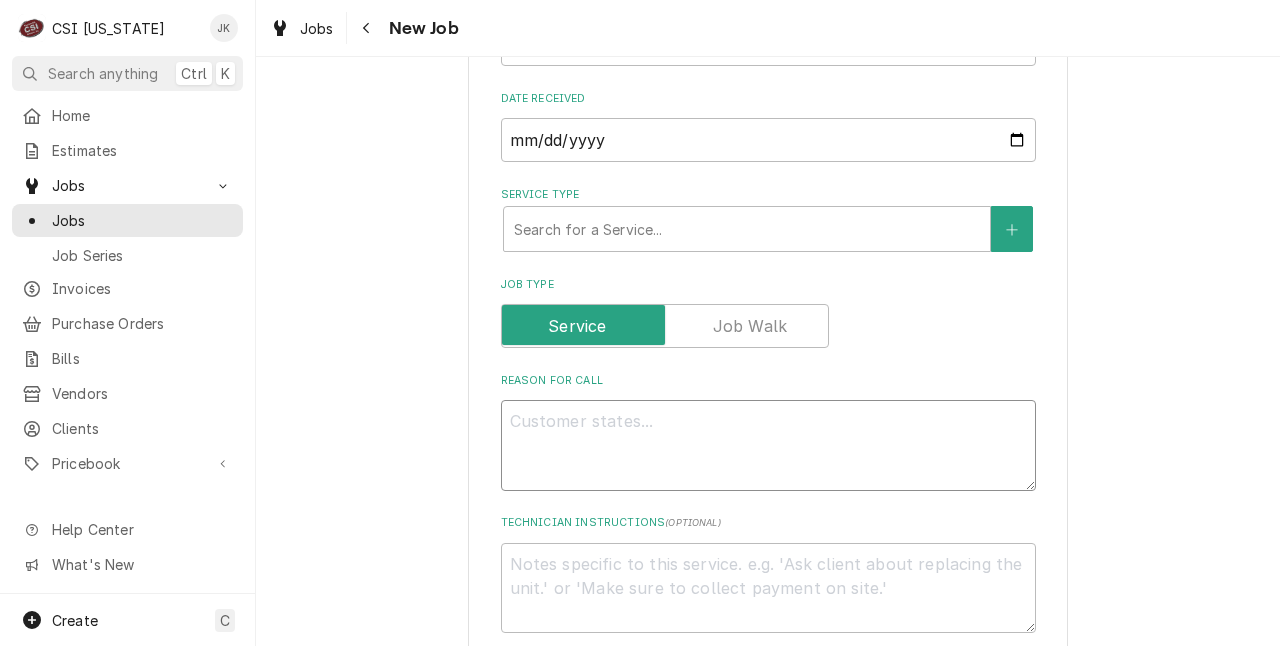 type on "V" 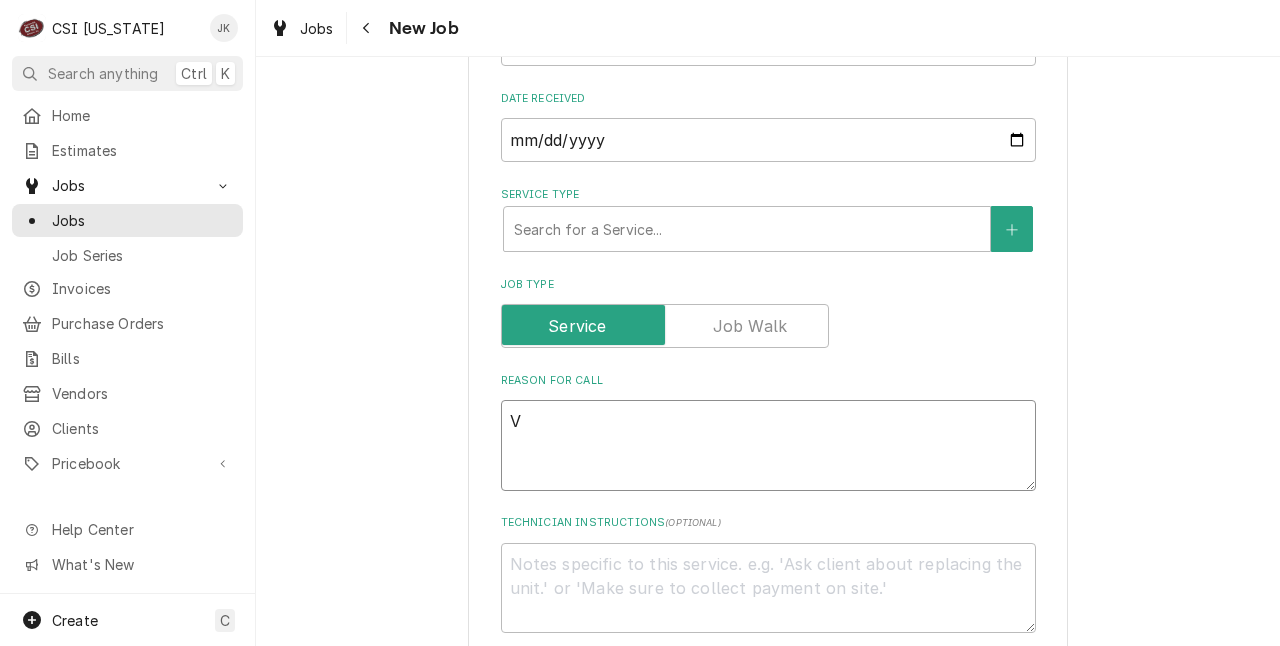 type on "x" 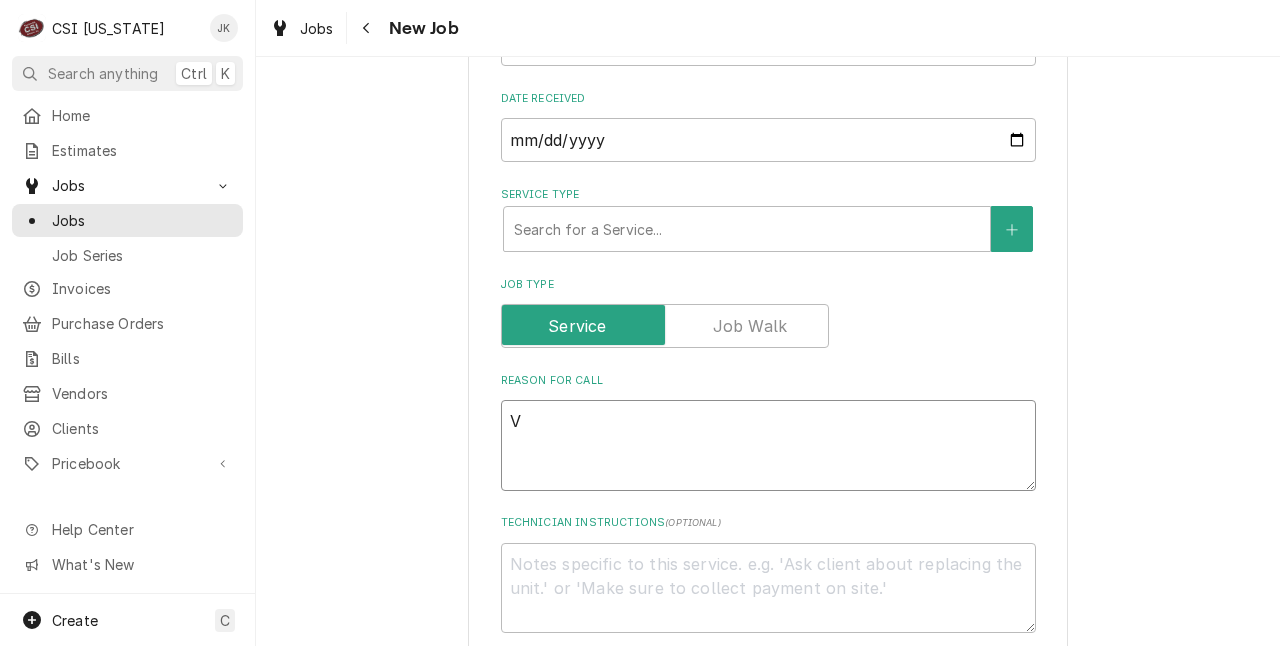 type on "Vu" 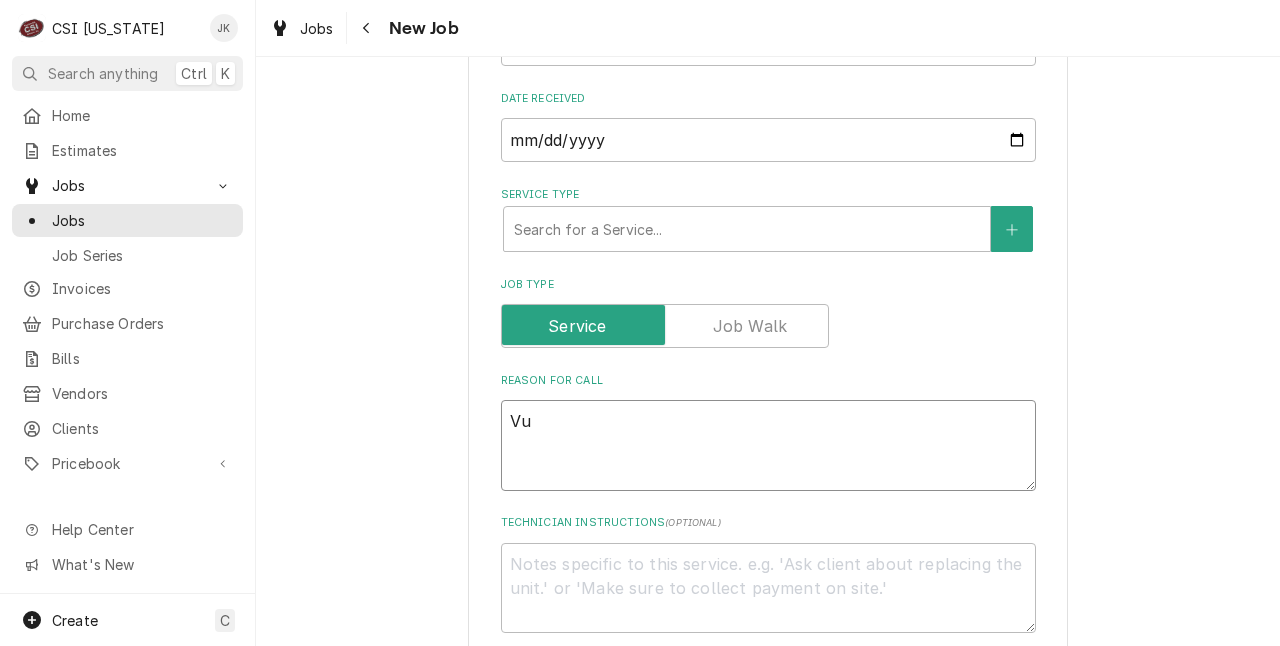 type on "x" 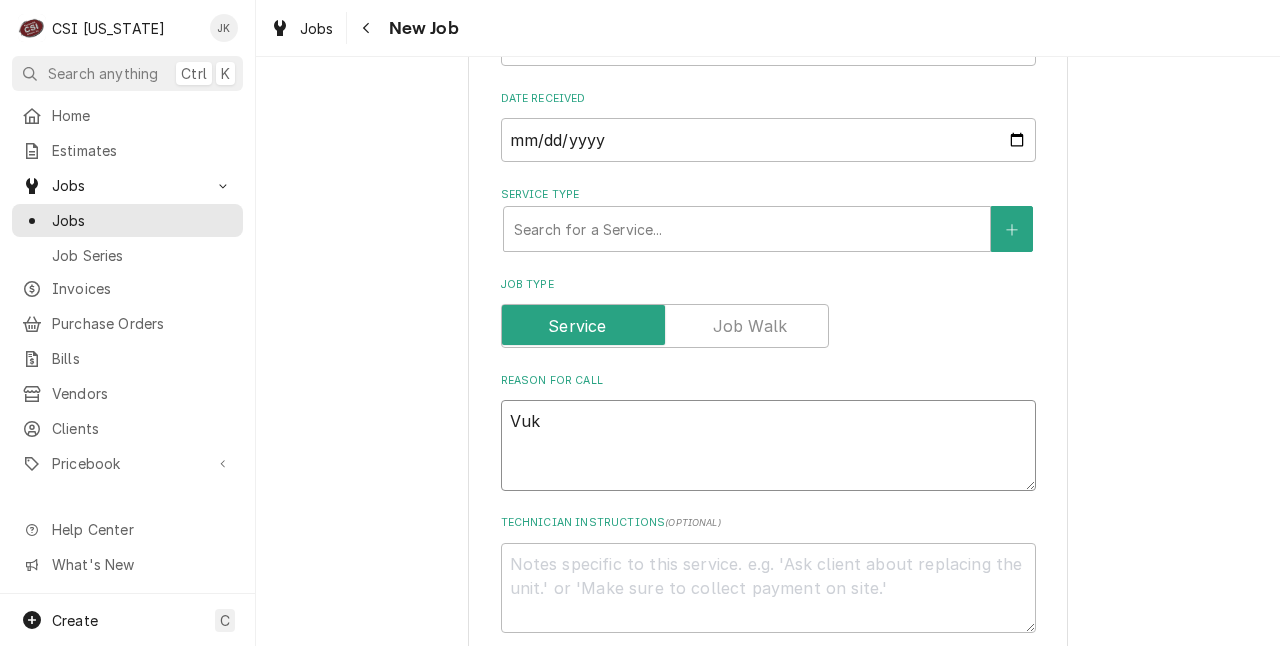 type on "x" 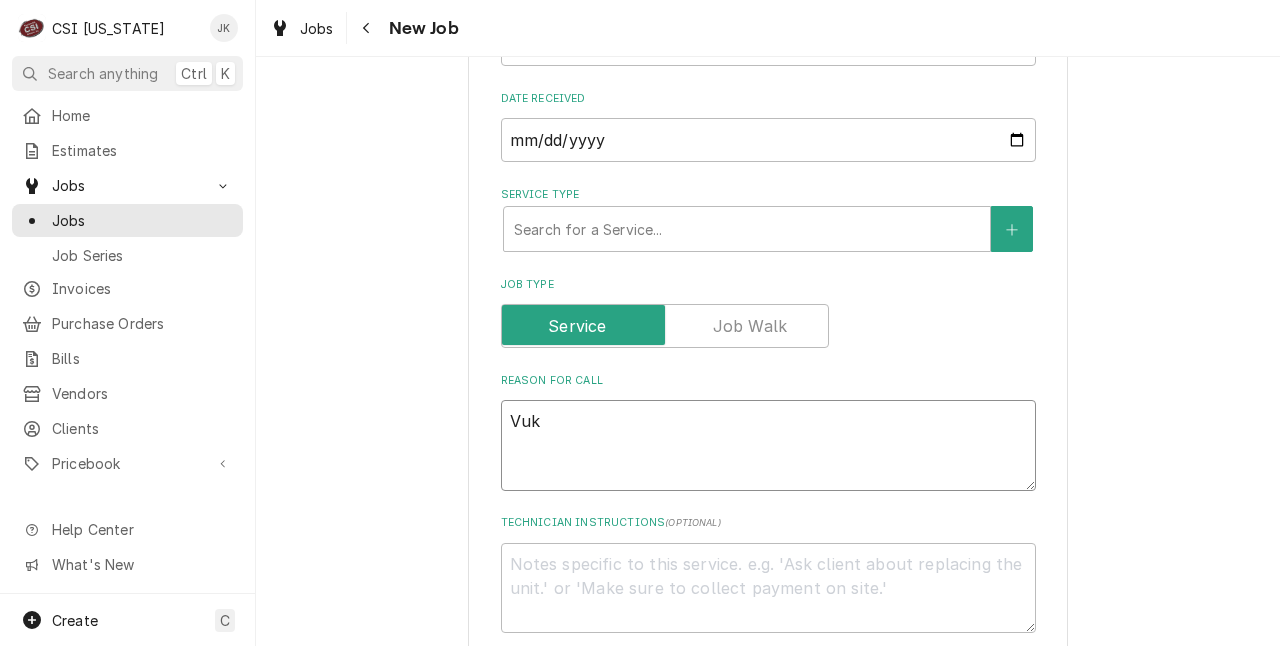 type on "Vu" 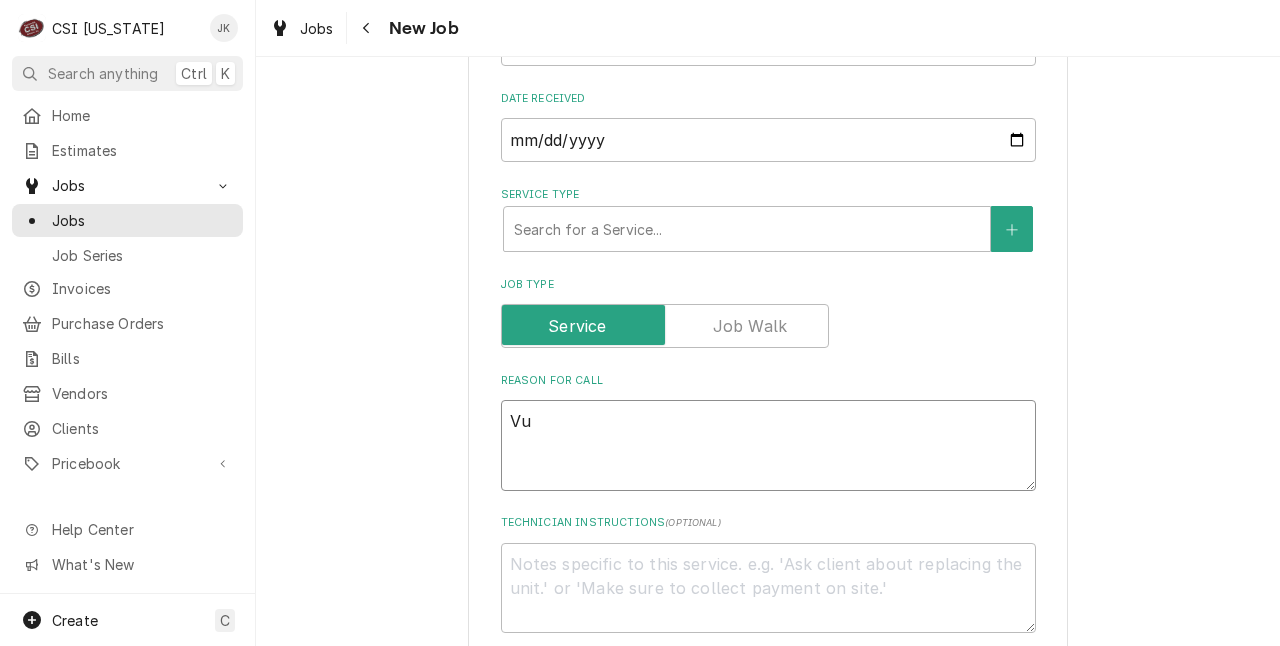 type on "x" 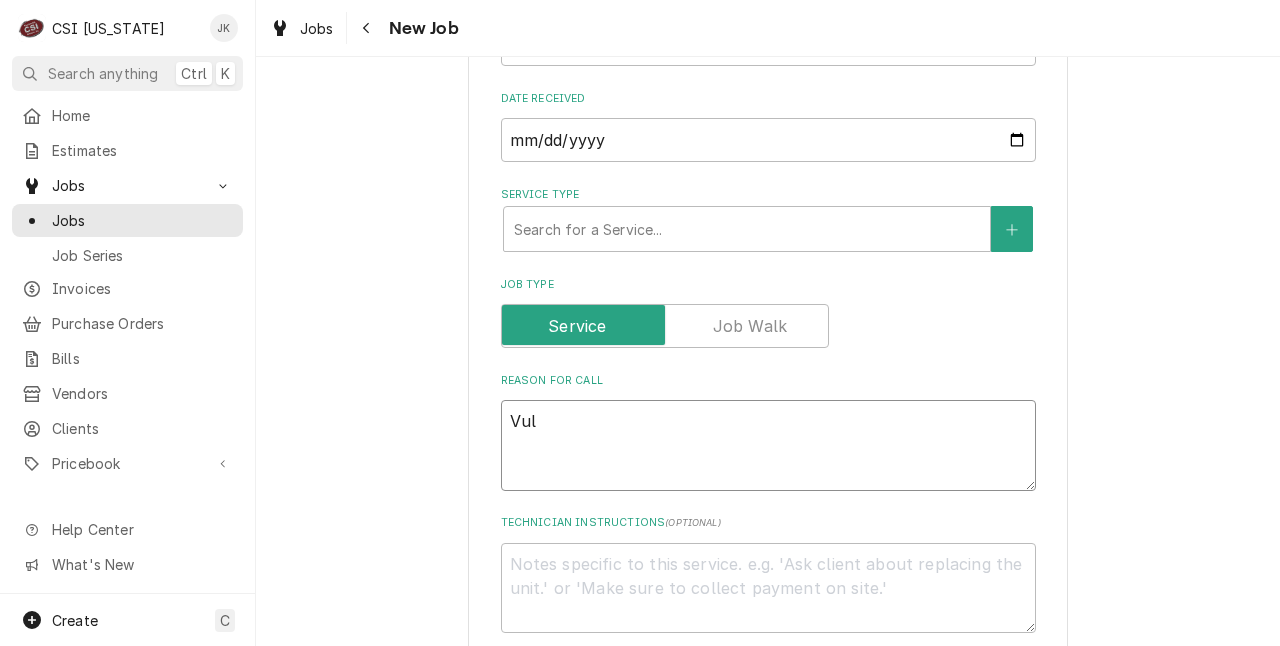 type on "x" 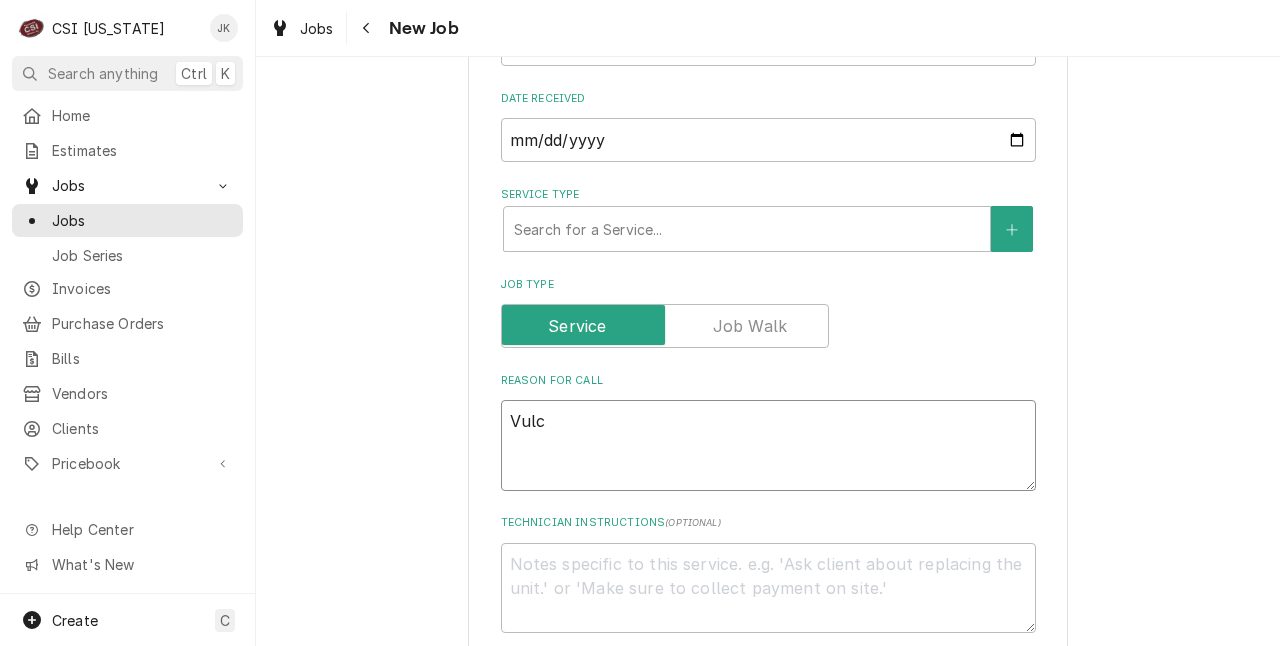 type on "Vulca" 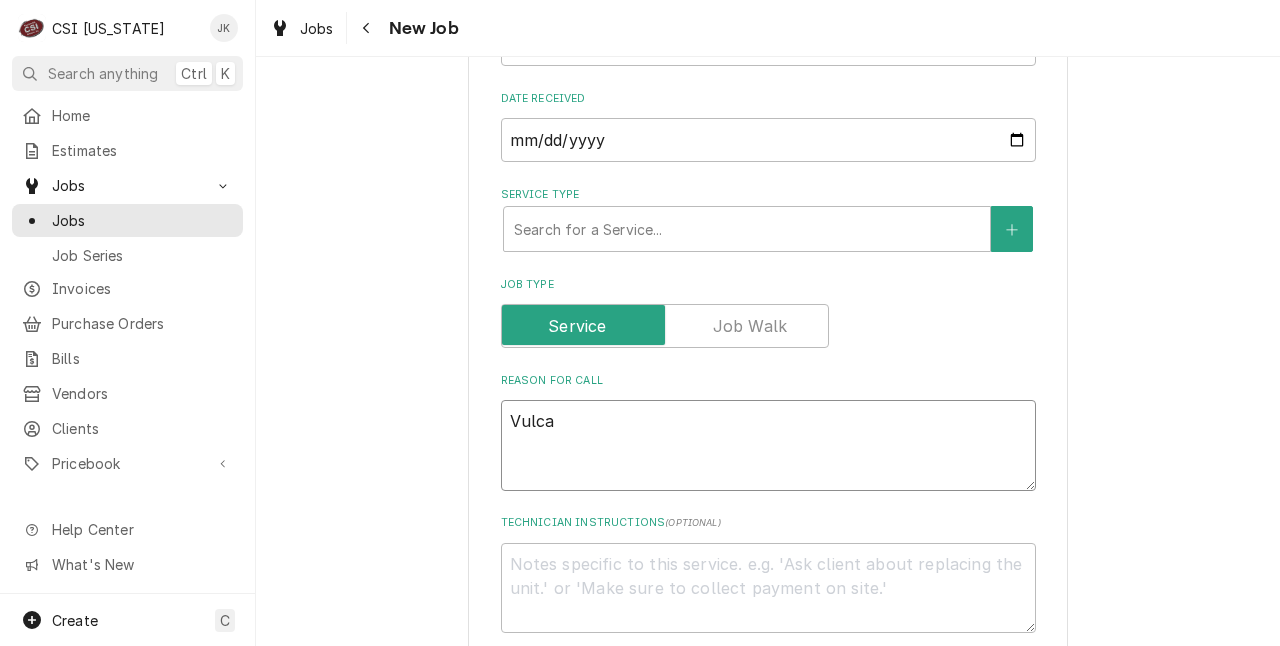 type on "x" 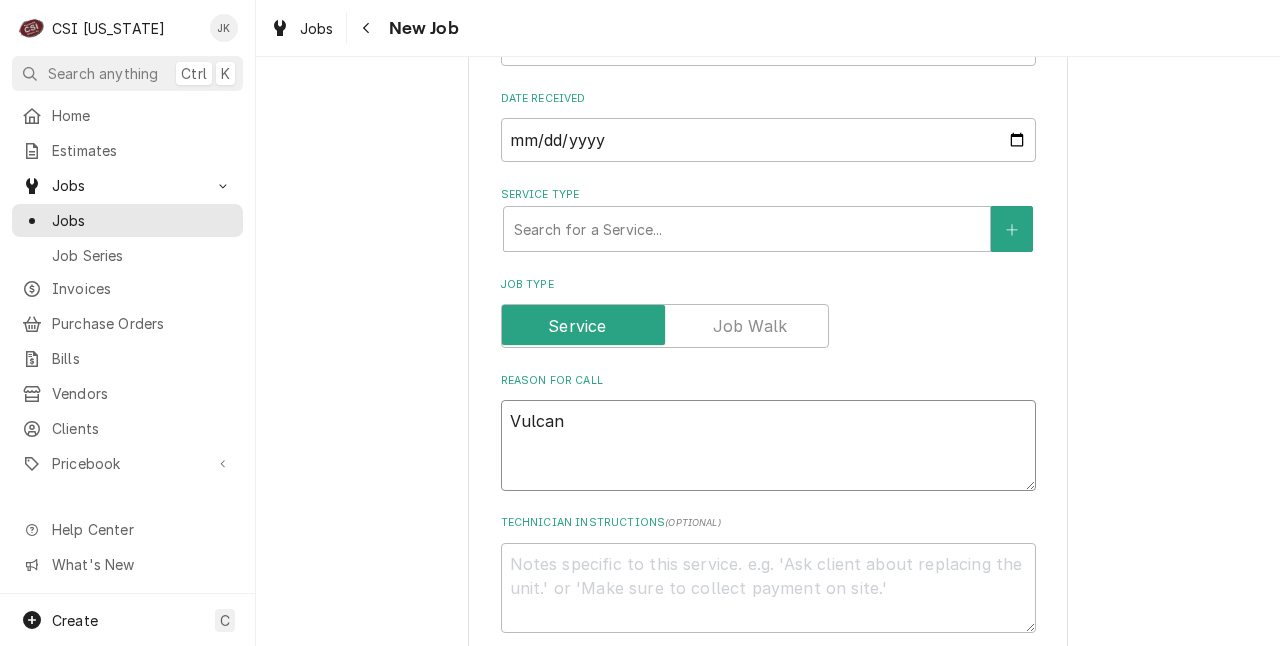 type on "x" 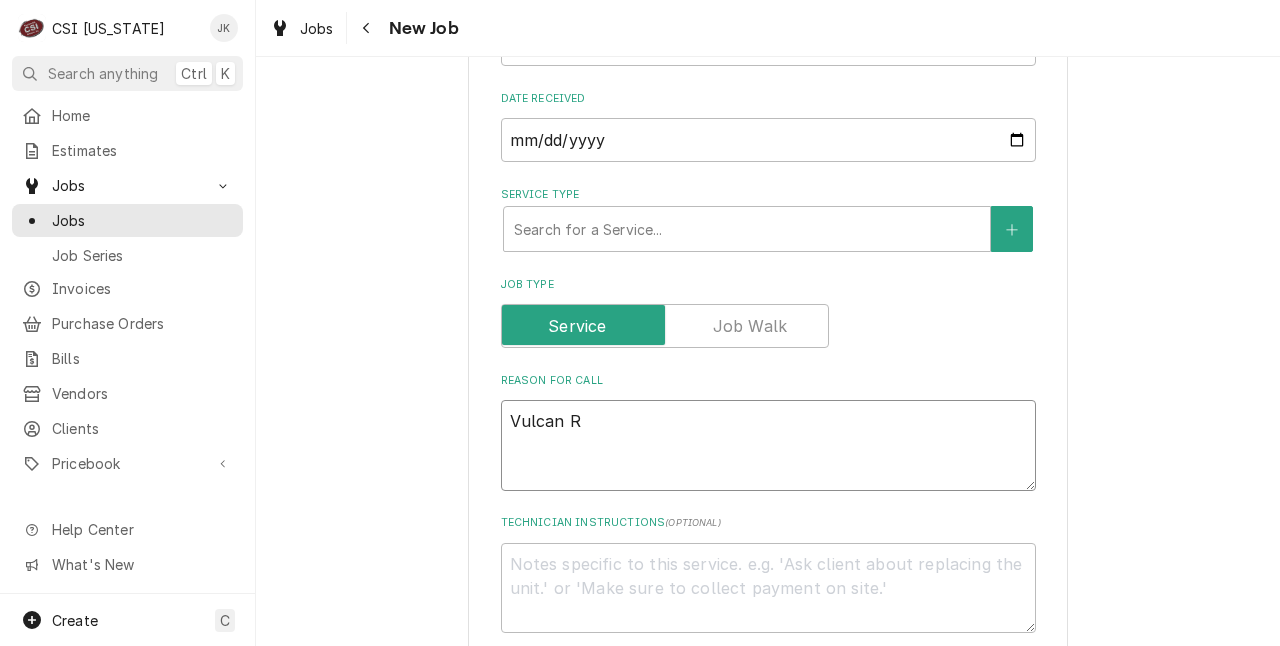 type on "x" 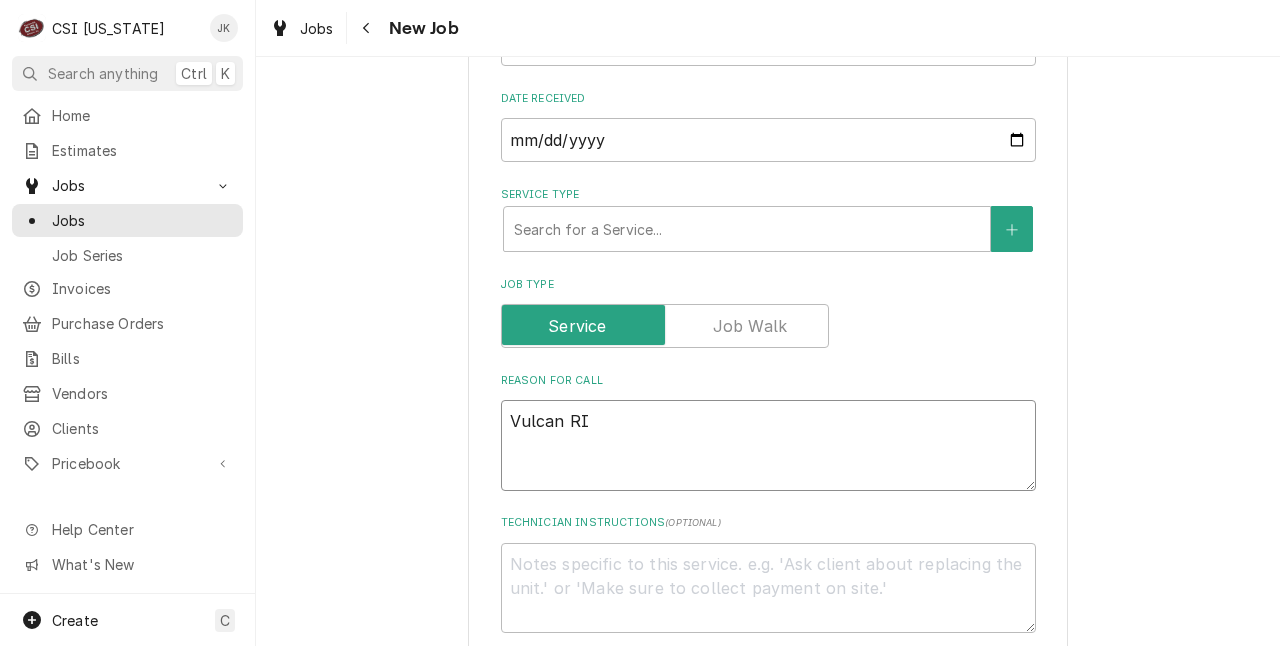 type on "x" 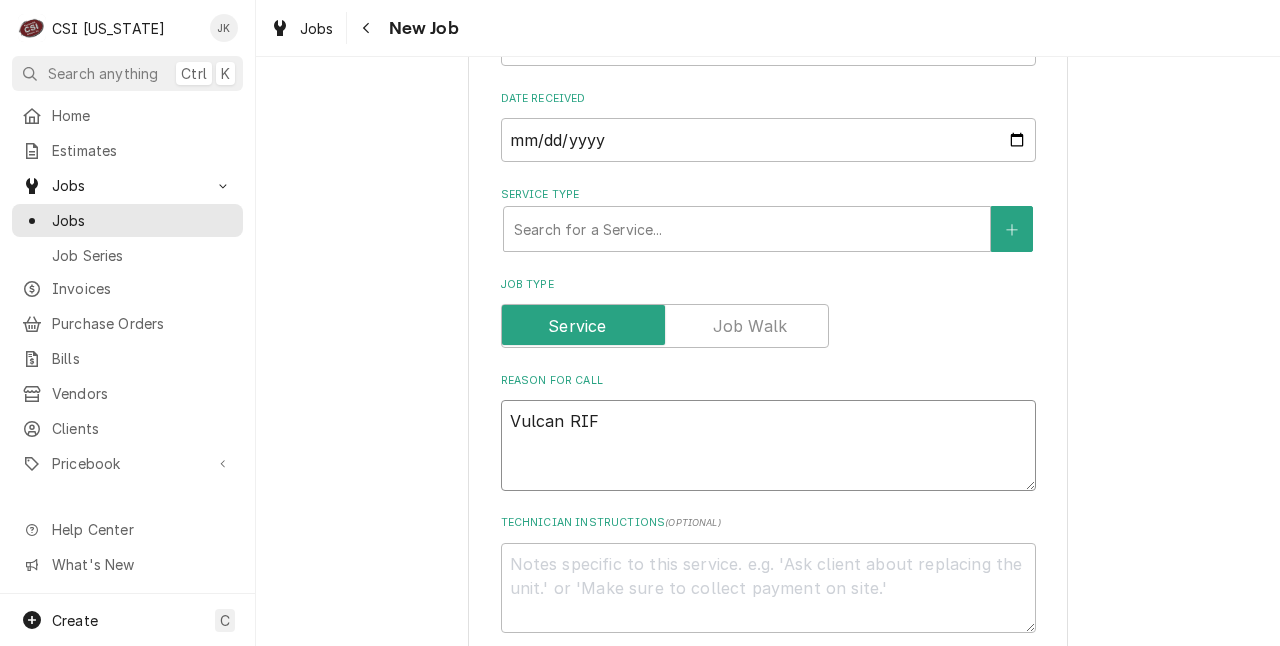 type on "x" 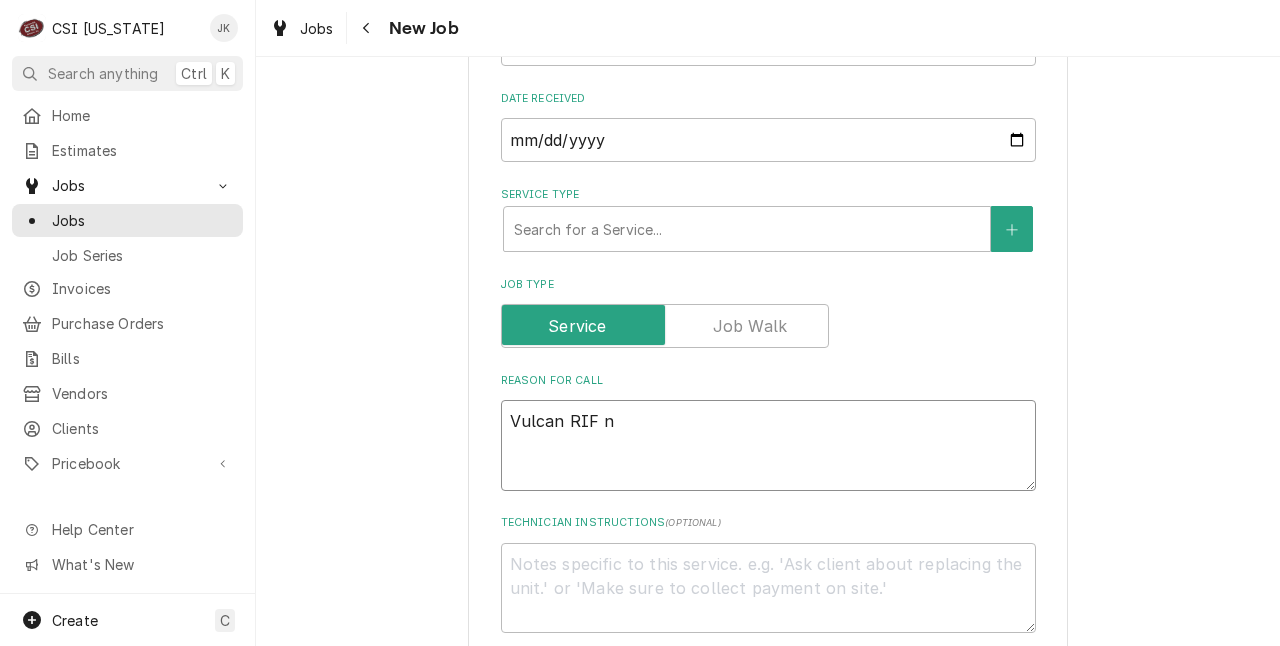 type on "Vulcan RIF no" 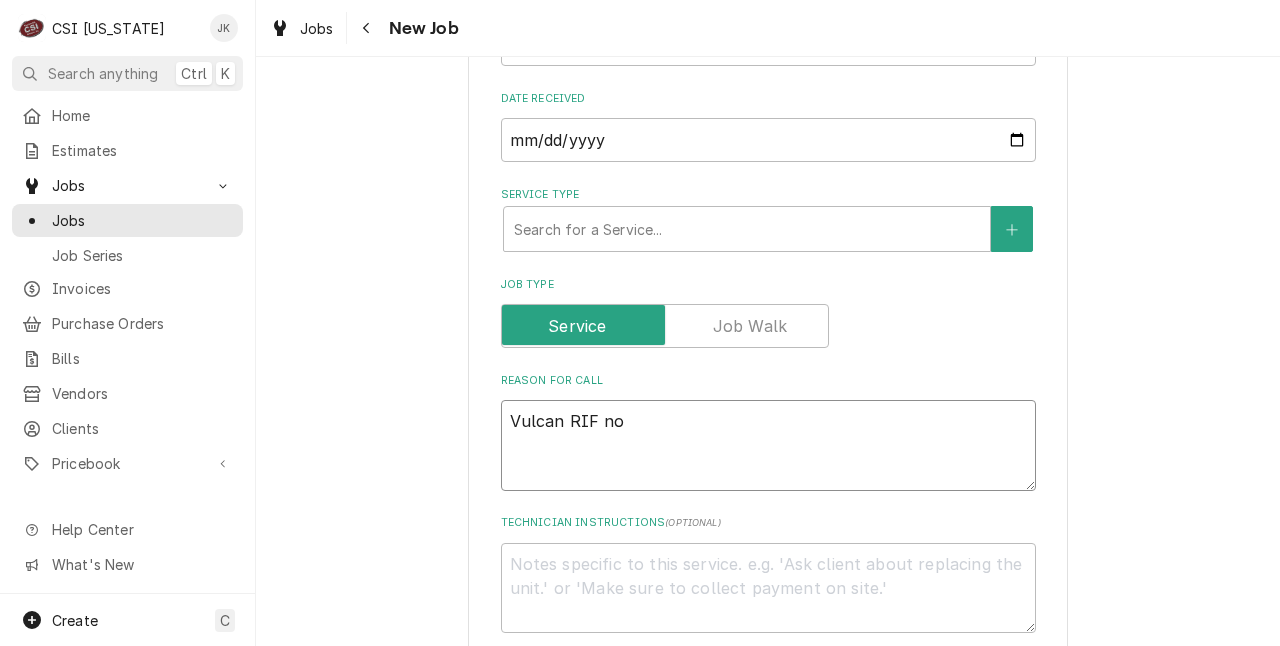 type on "x" 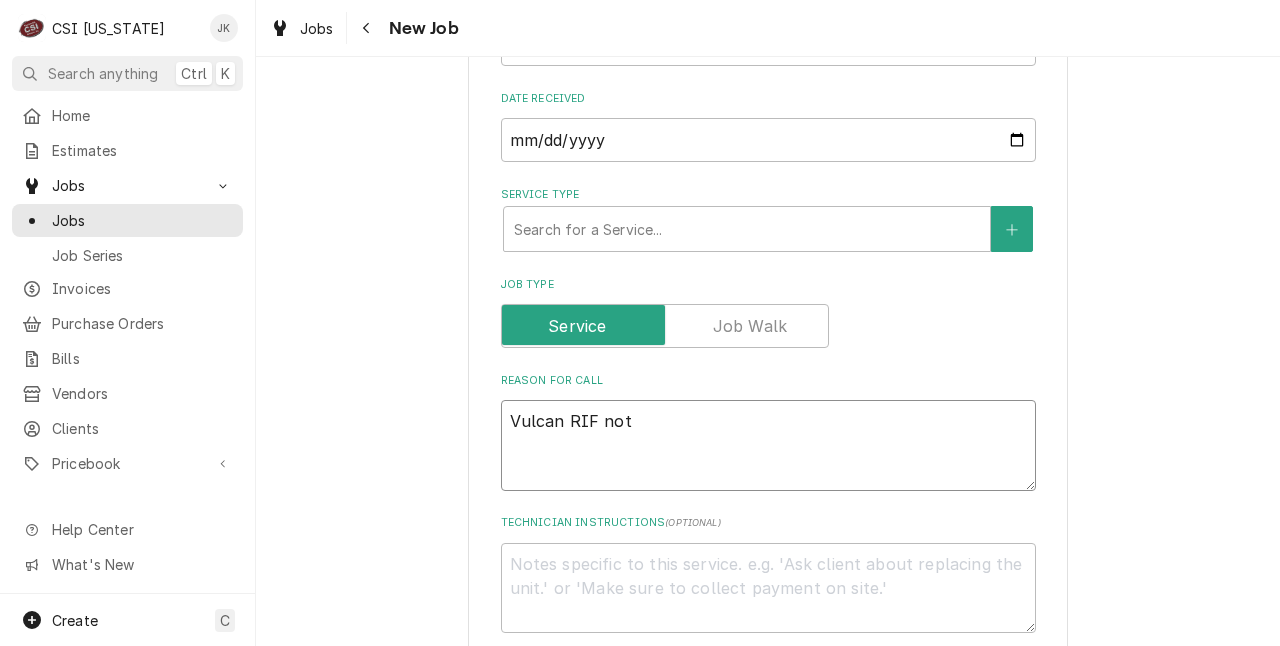 type on "x" 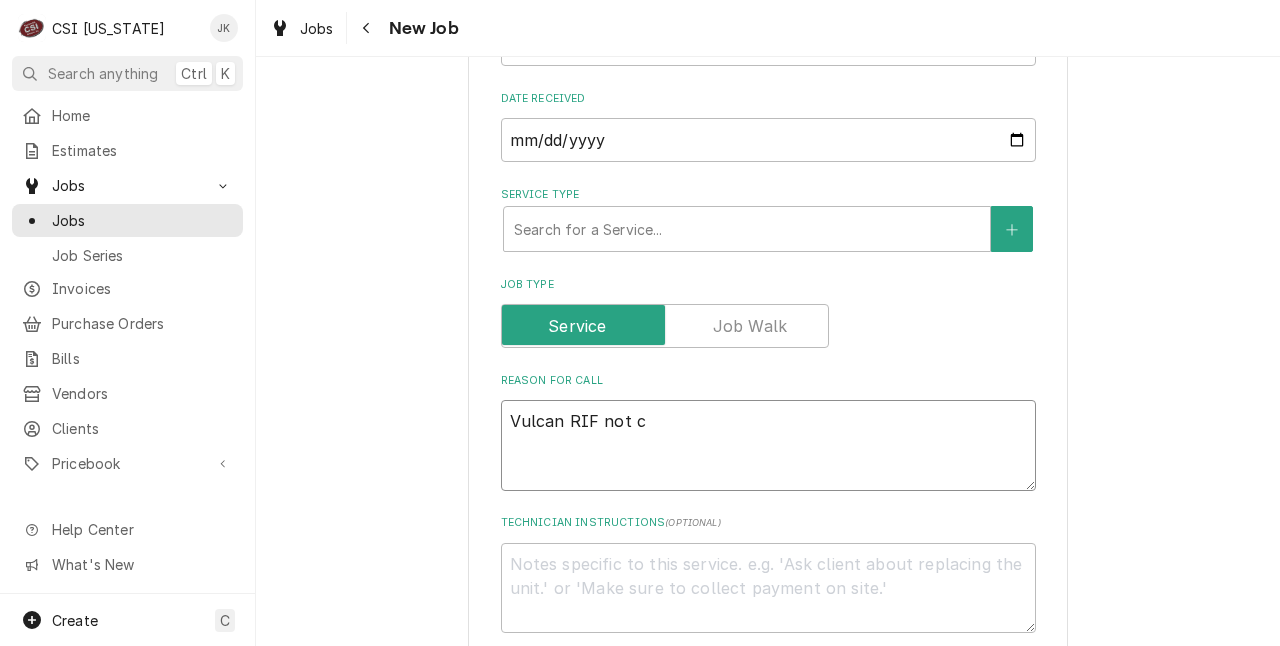 type on "x" 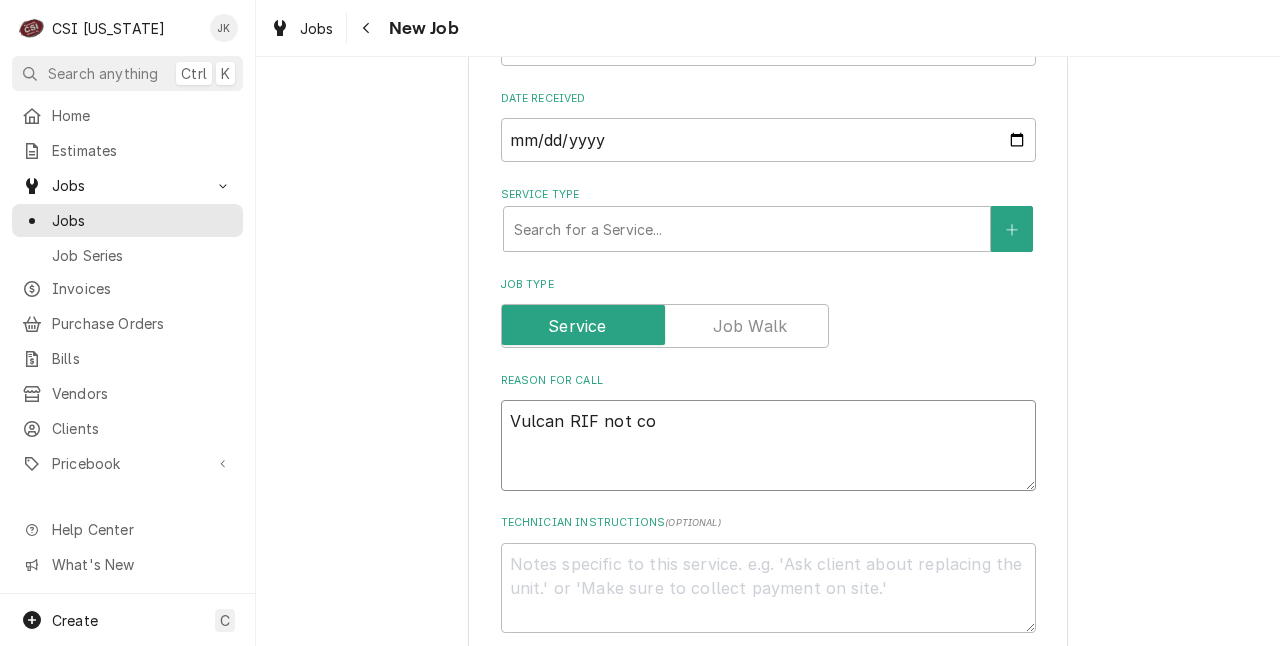 type on "x" 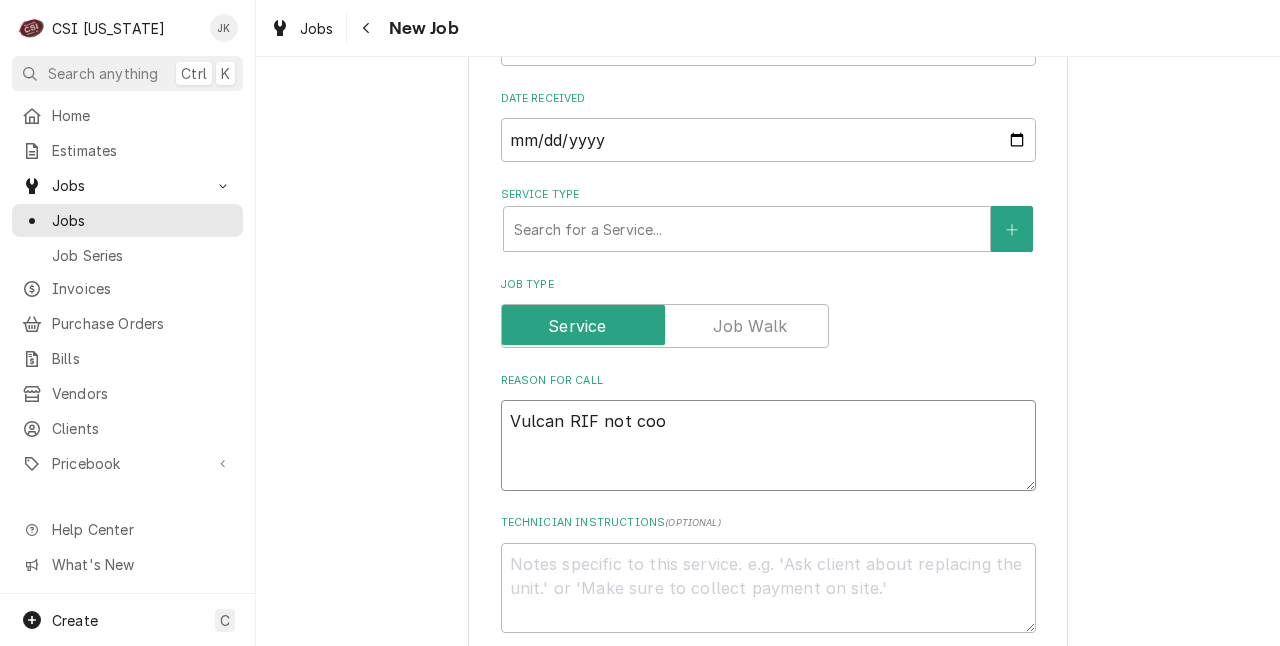 type on "x" 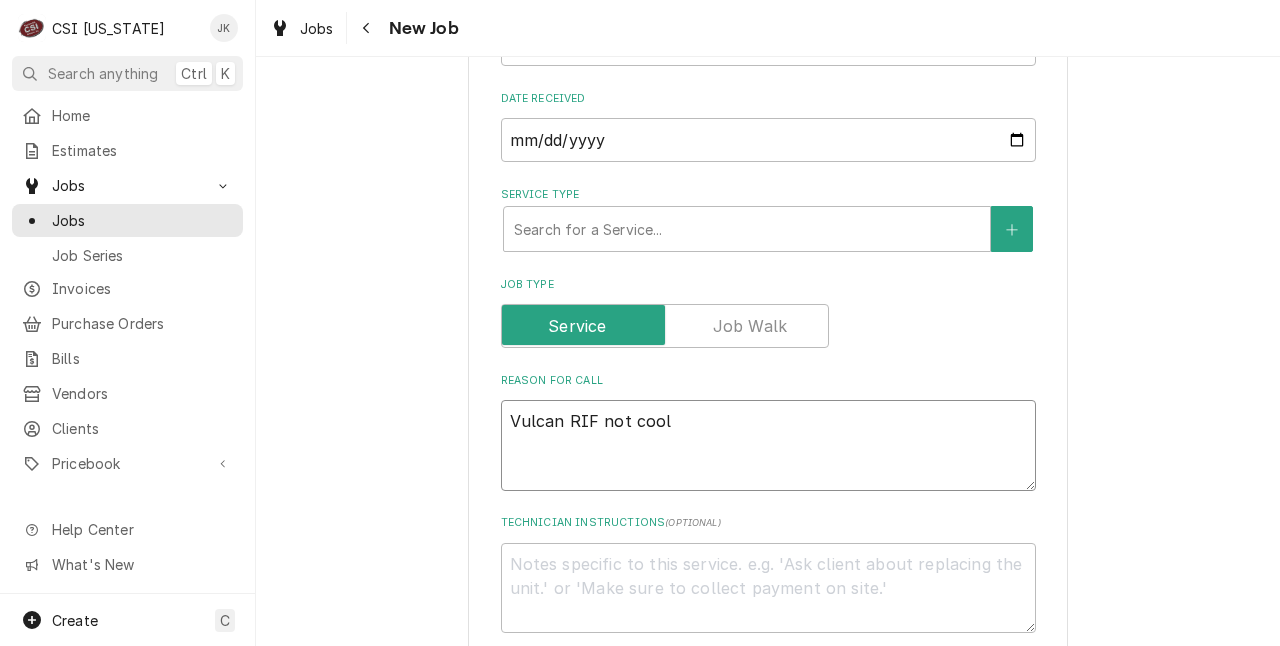 type on "x" 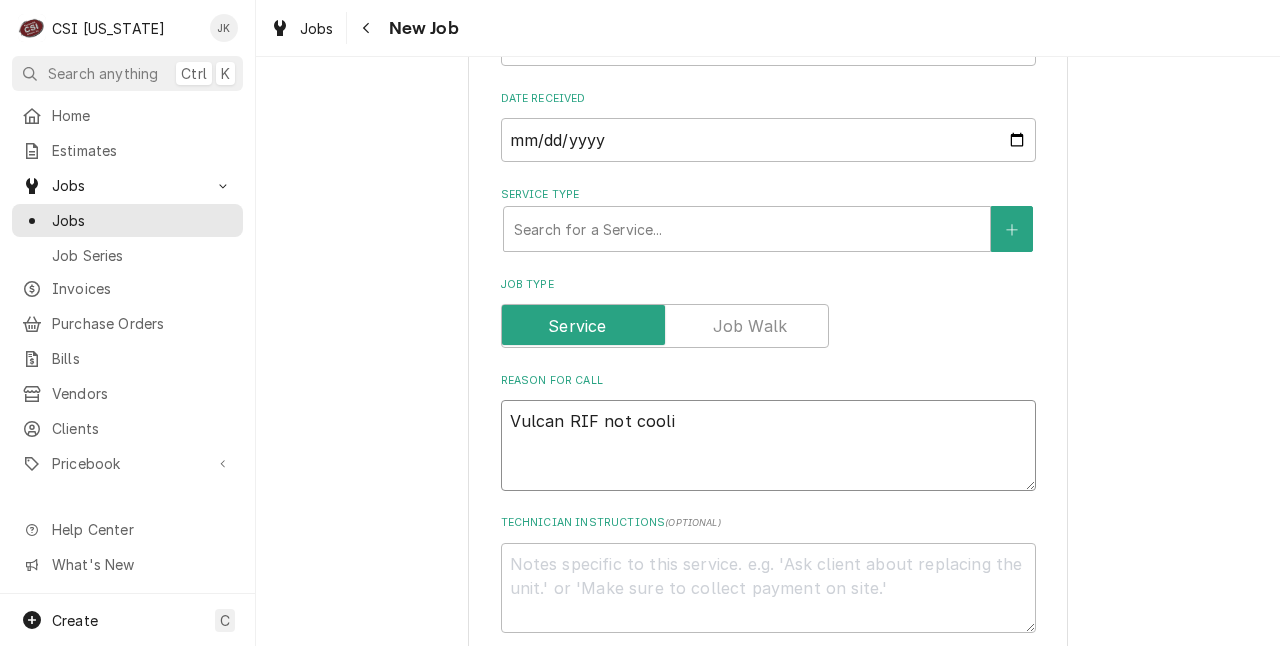 type on "x" 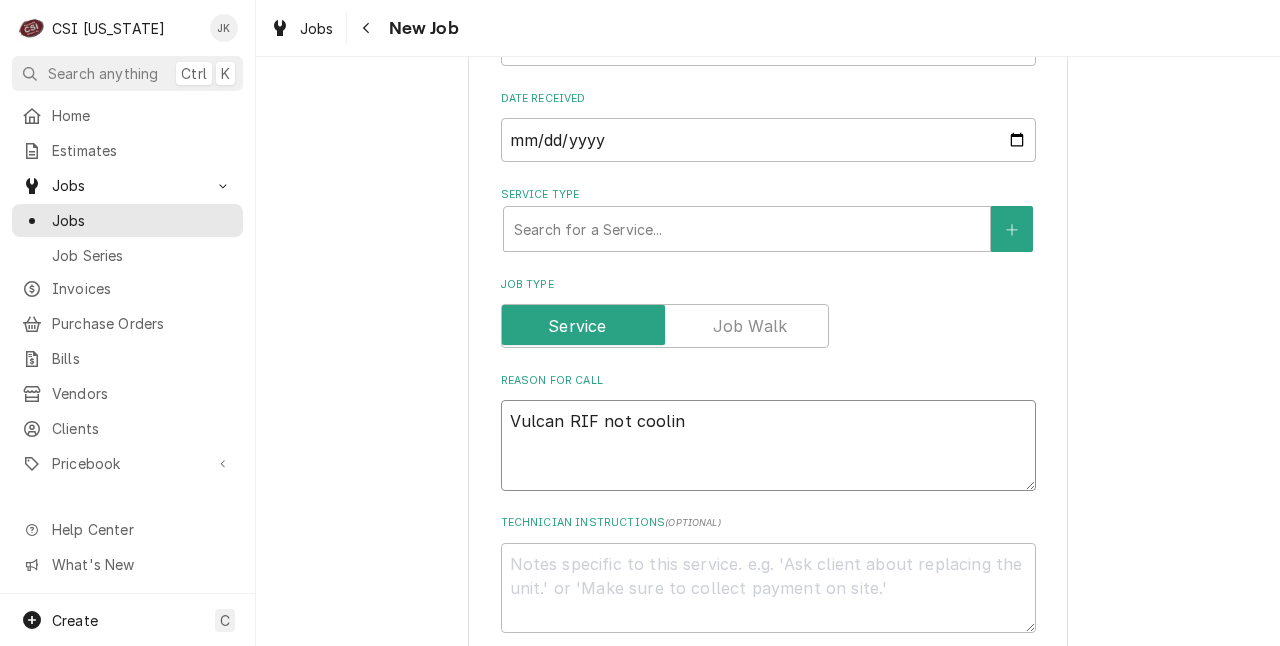 type on "x" 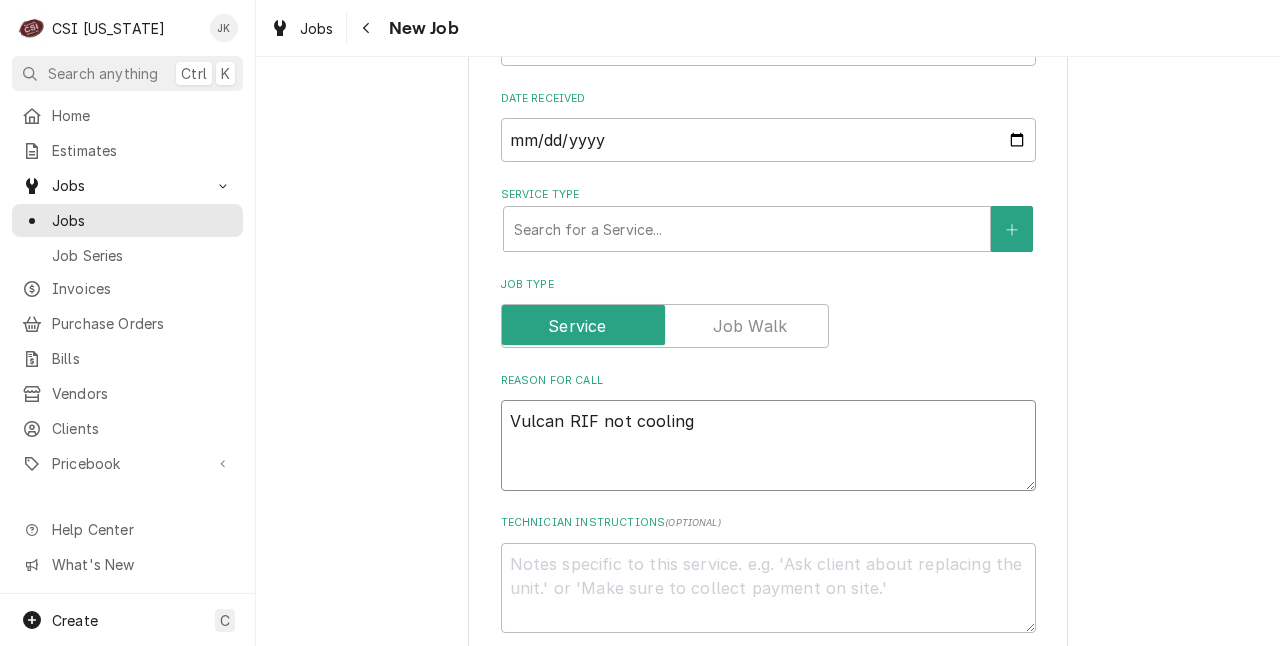 type on "x" 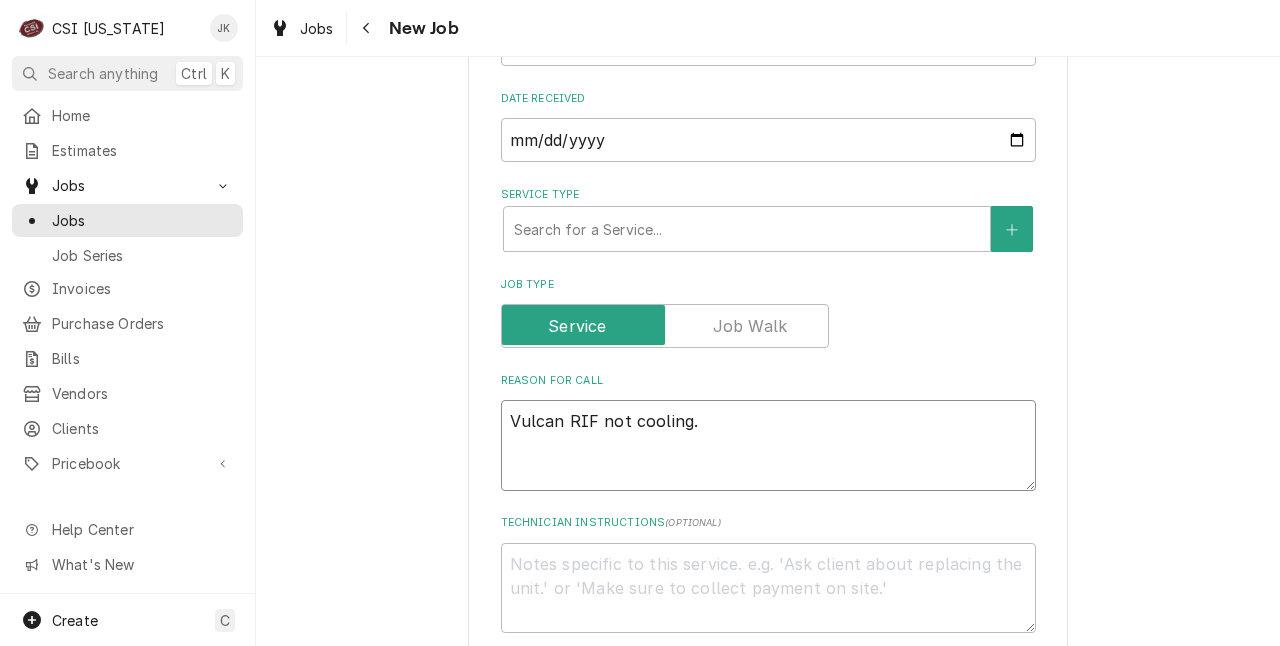 type on "x" 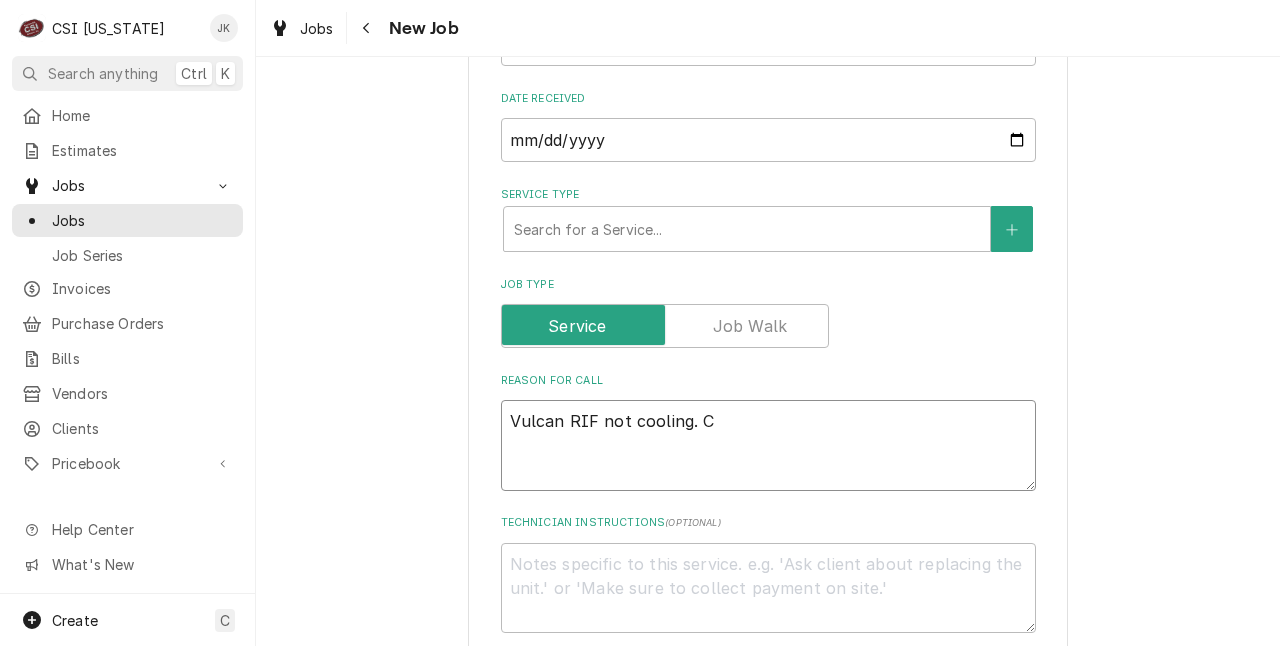 type on "x" 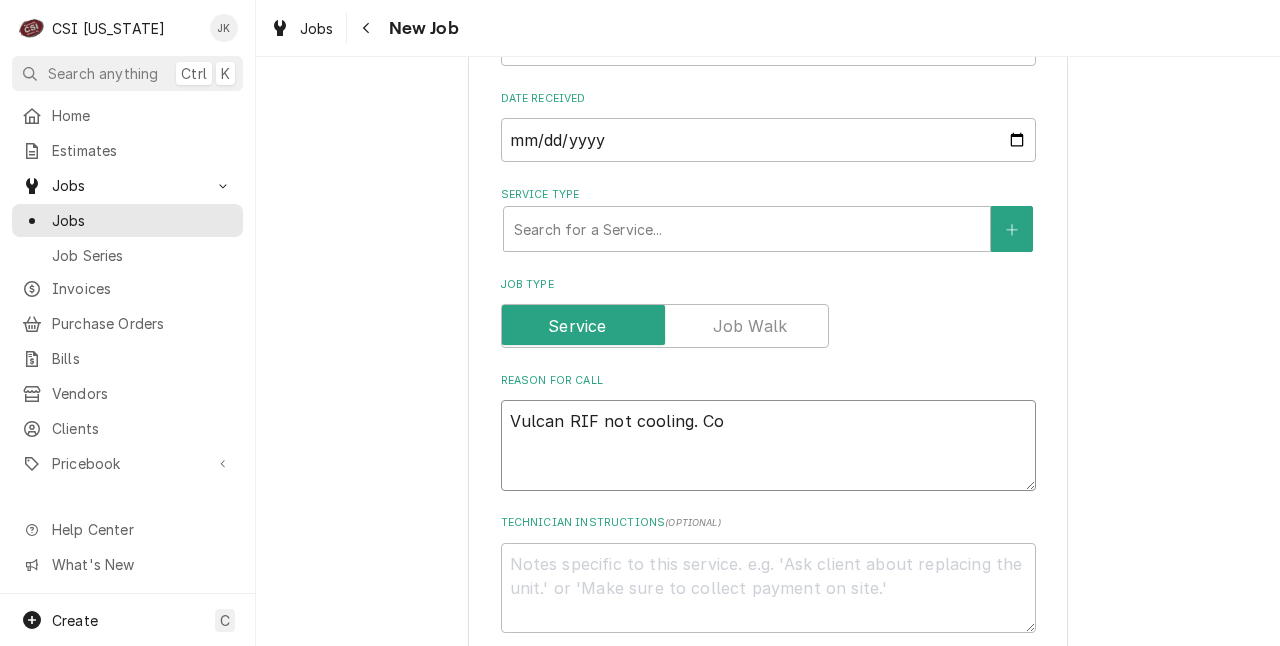 type on "x" 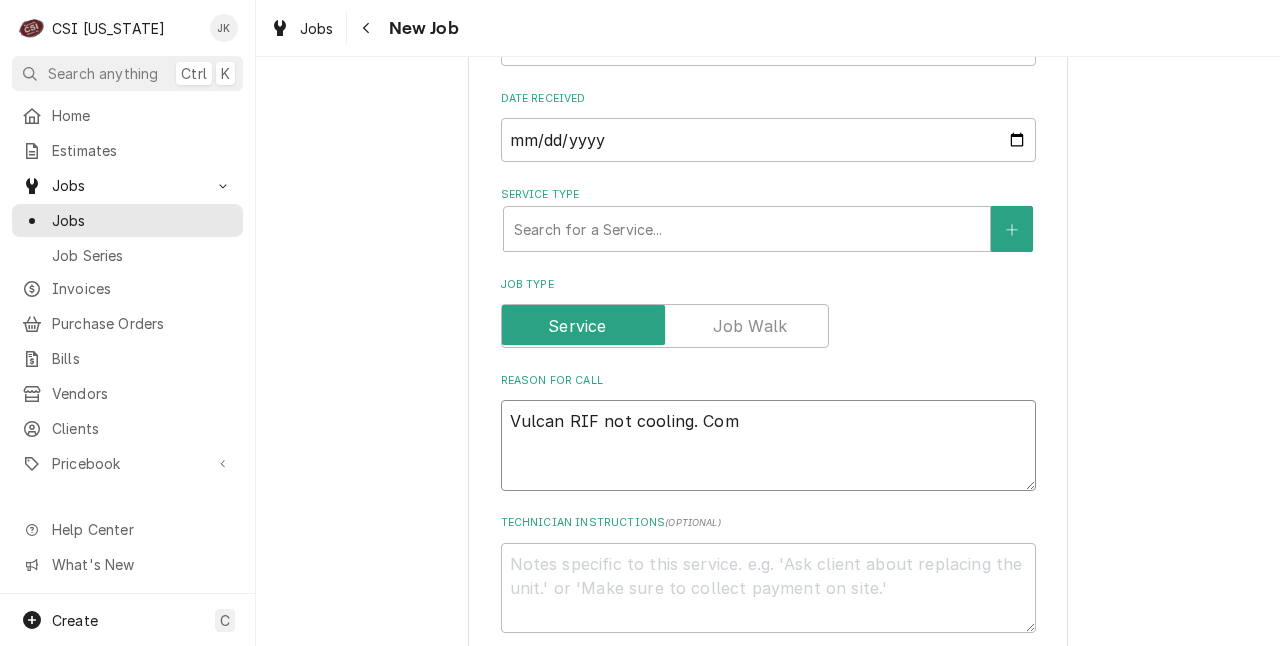 type on "x" 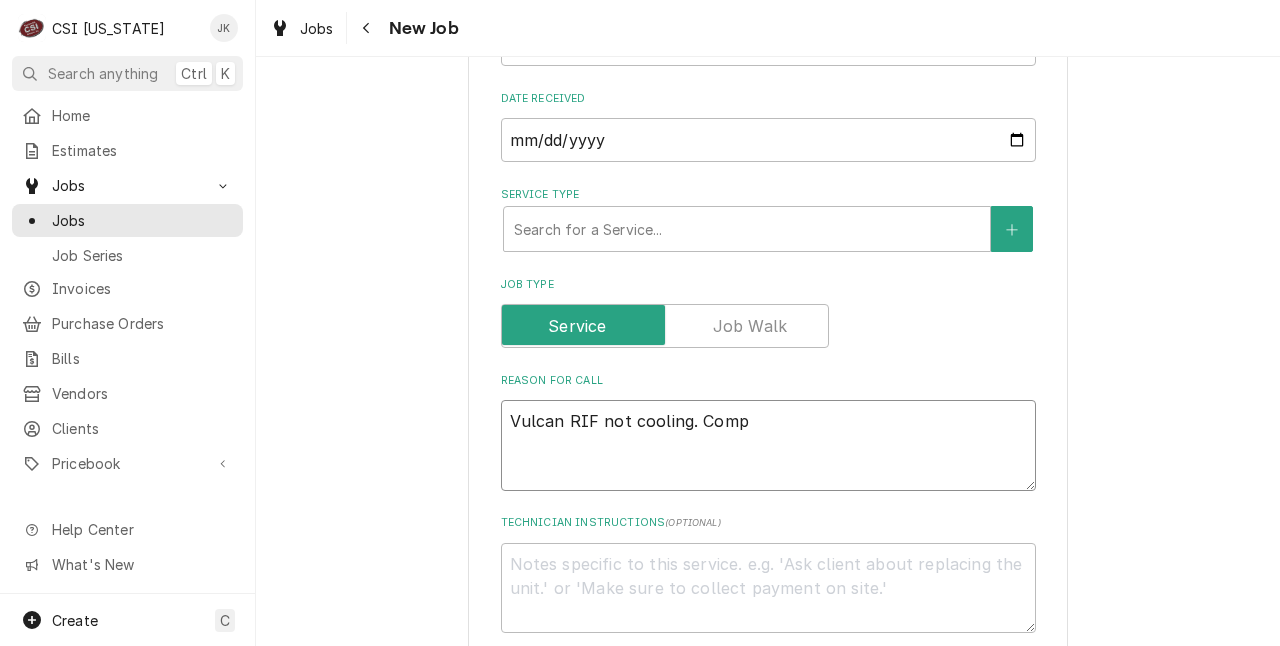 type on "x" 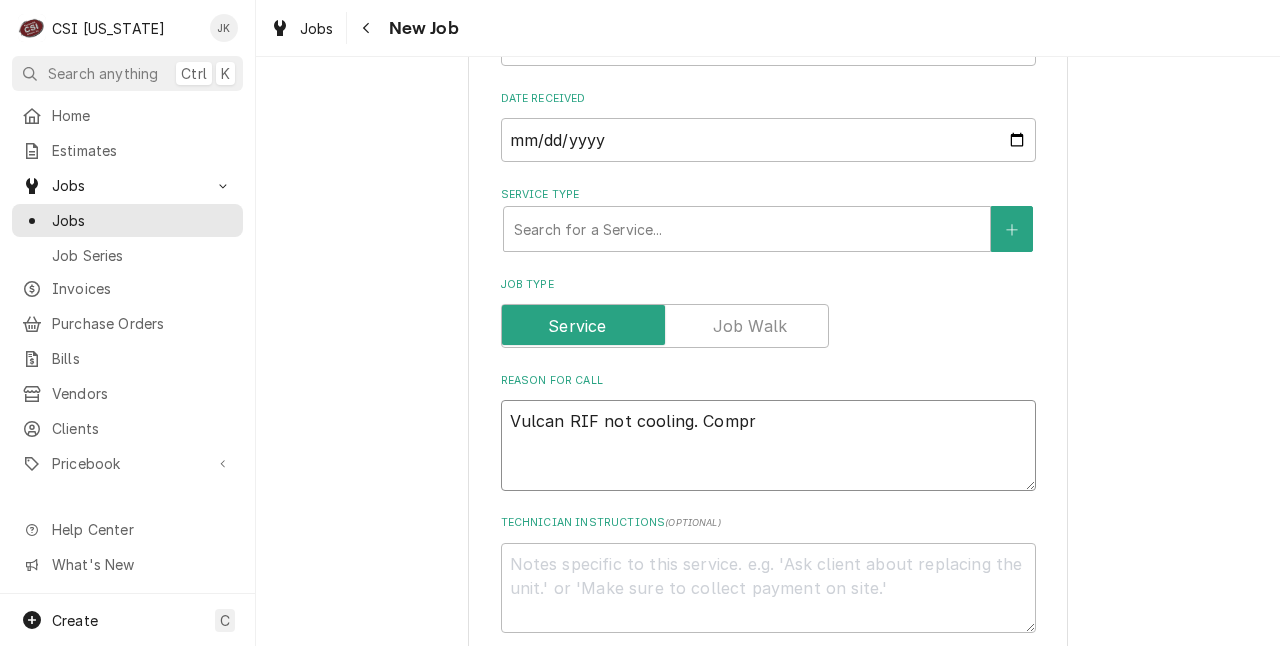 type on "x" 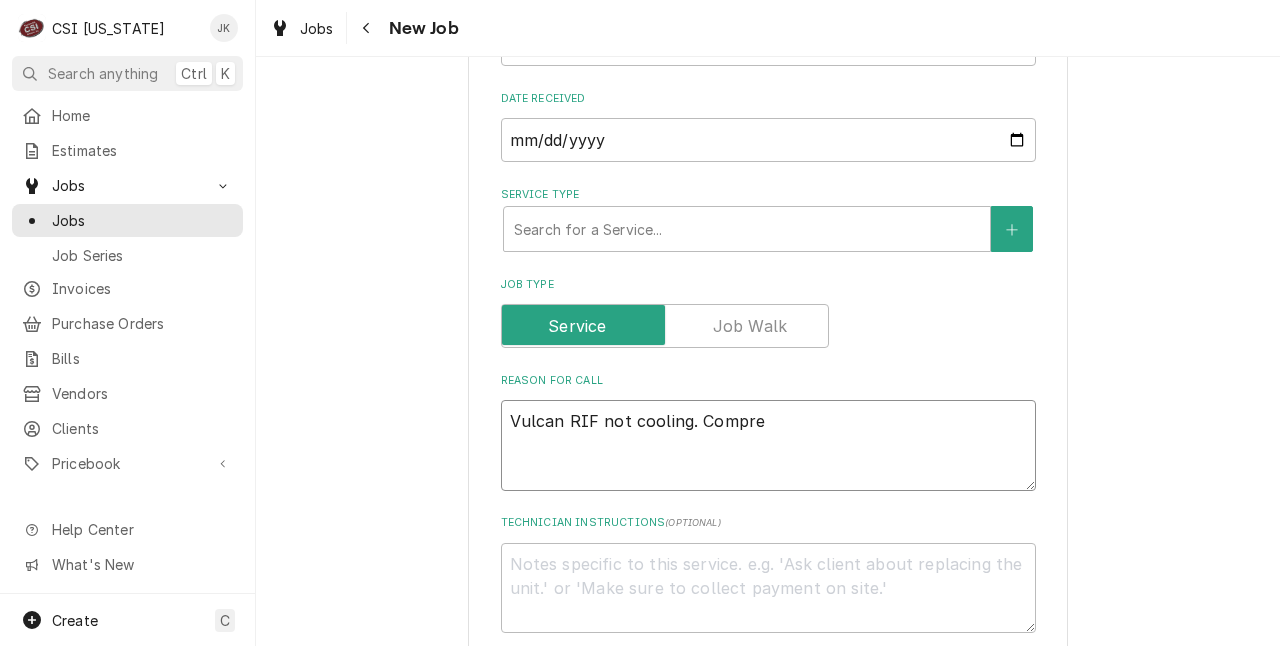 type on "x" 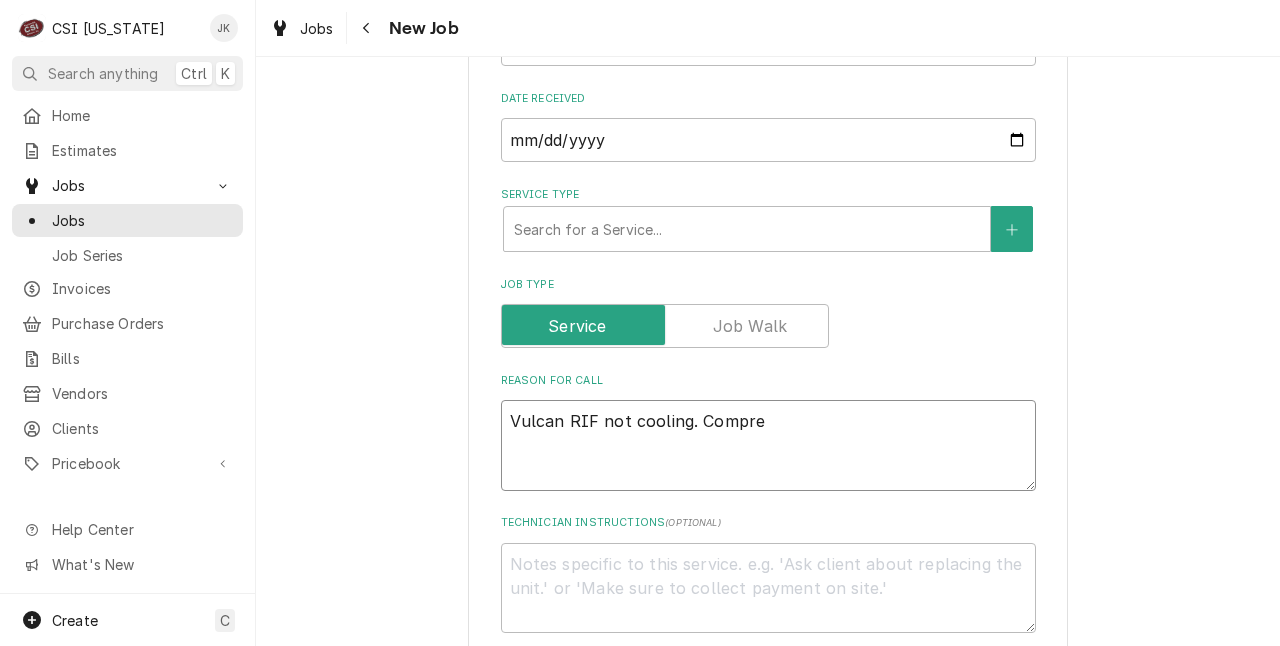 type on "Vulcan RIF not cooling. Compres" 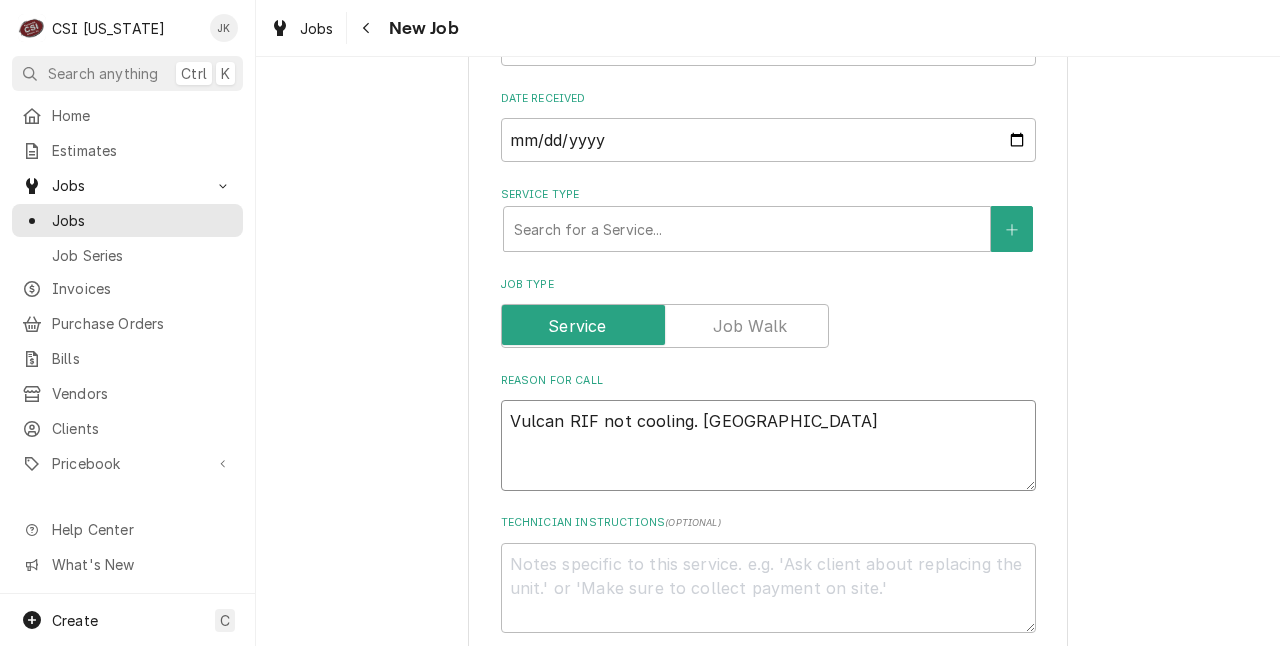 type on "x" 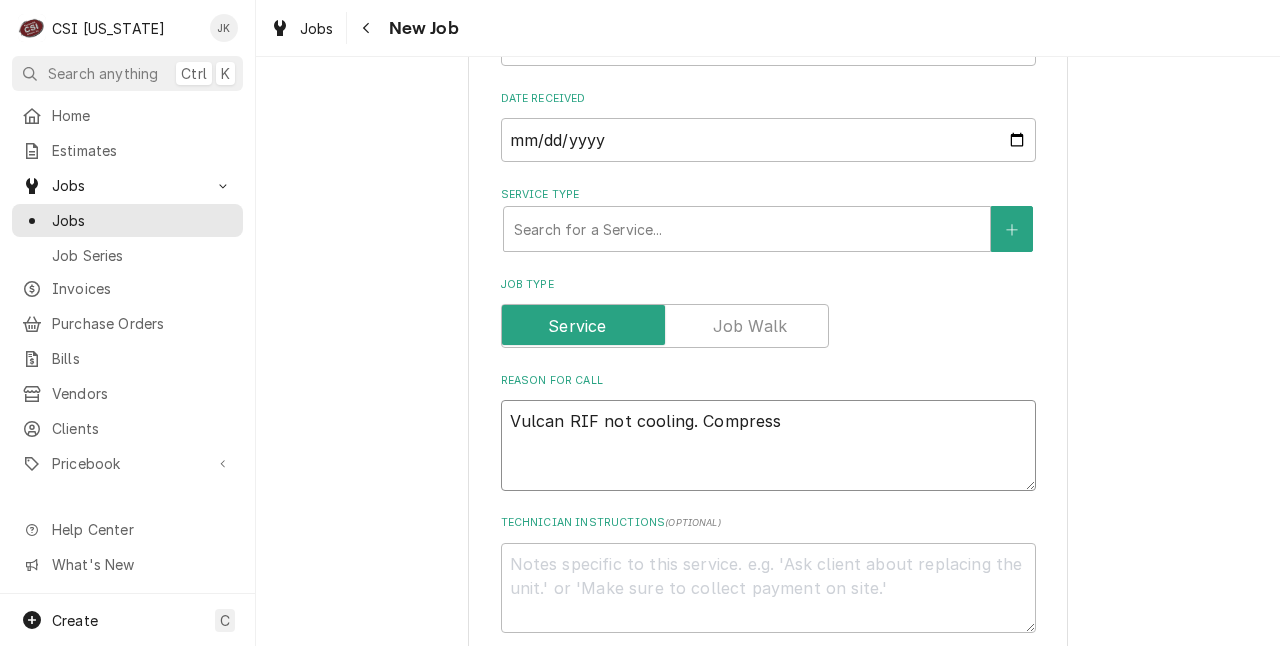 type on "x" 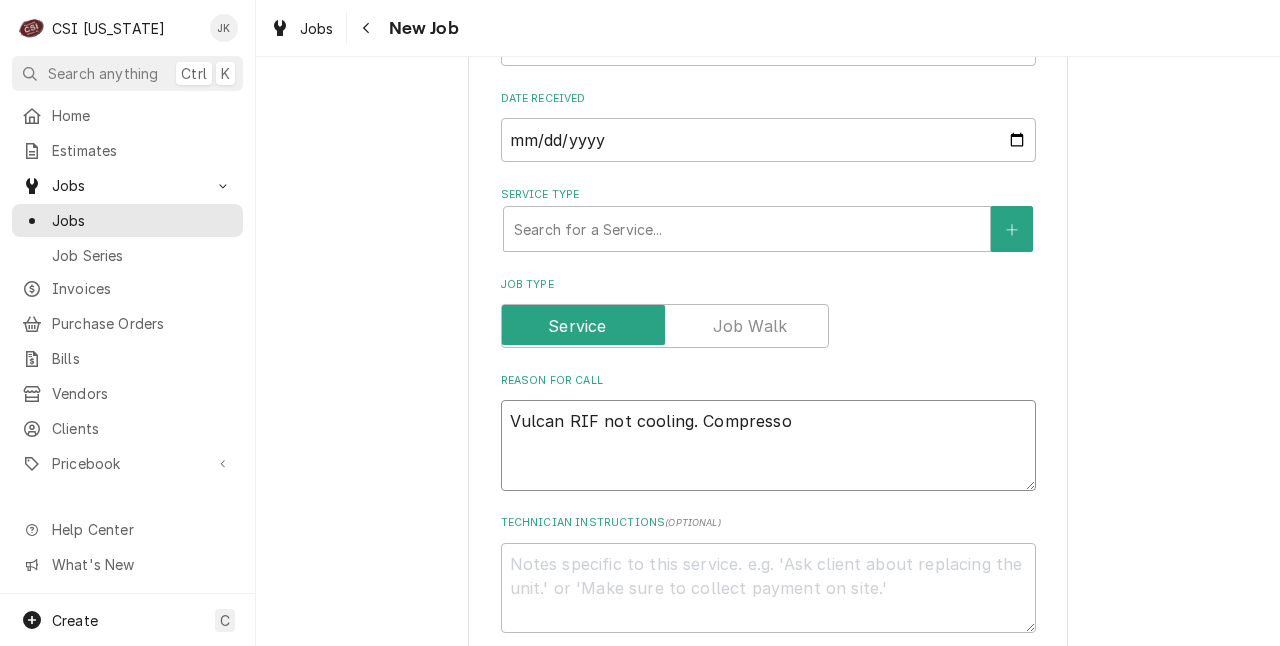 type on "x" 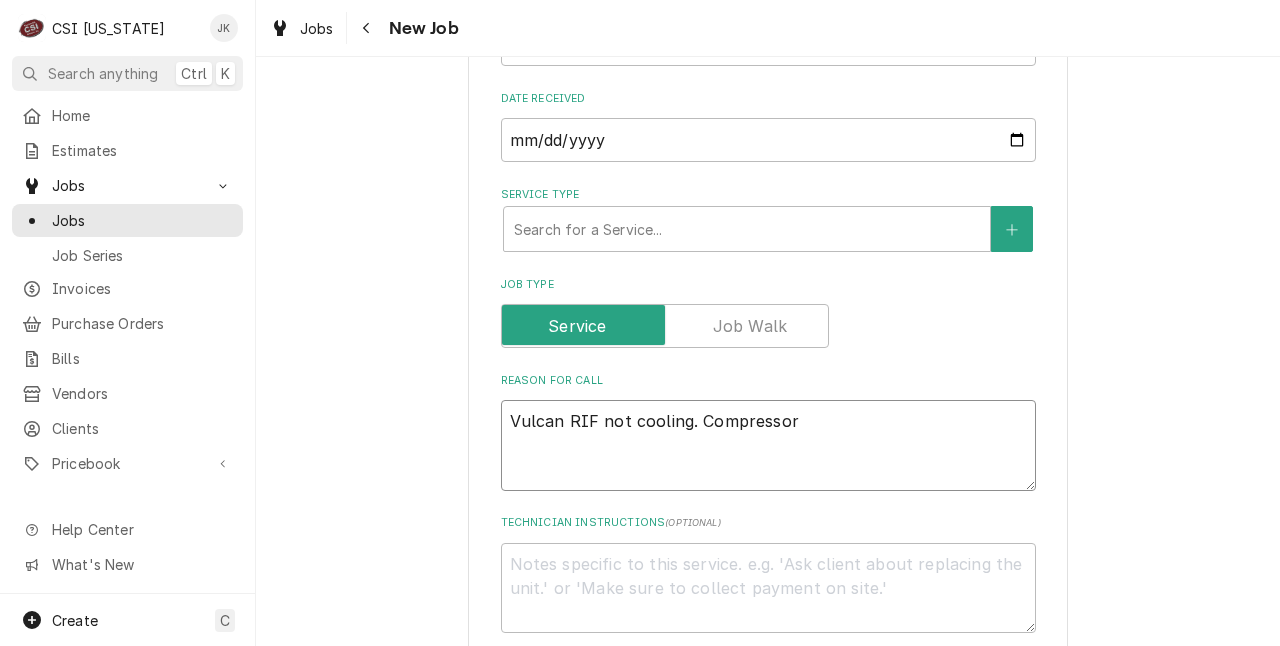 type on "x" 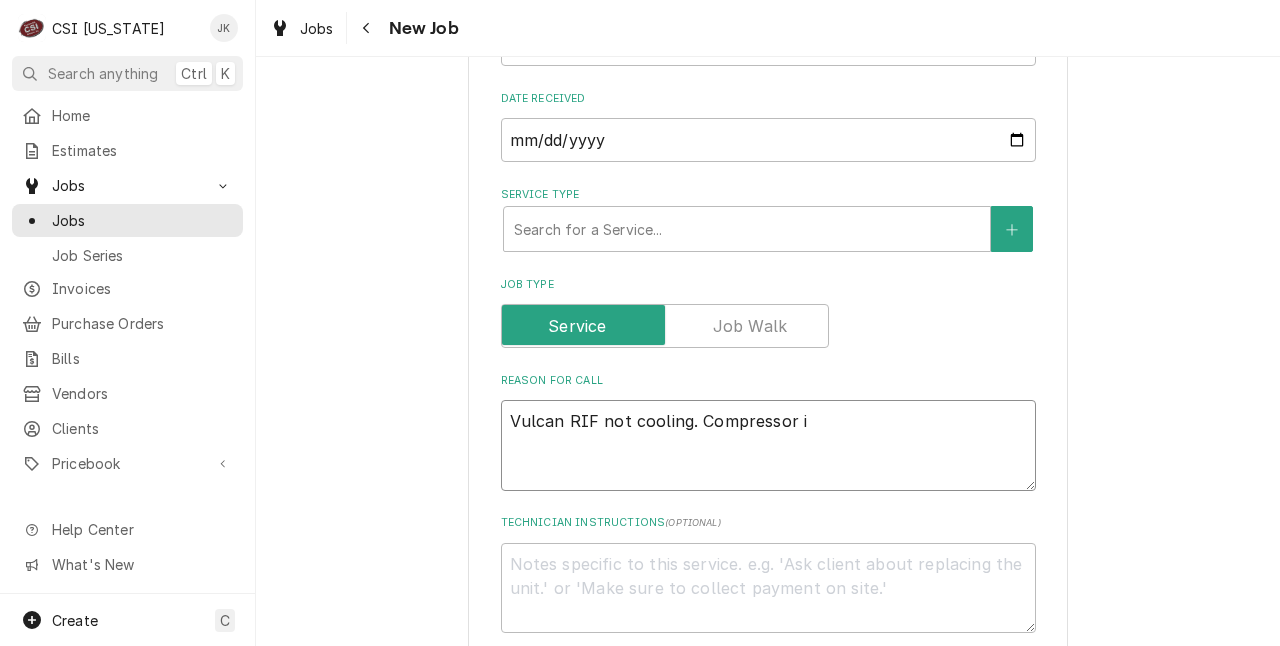 type on "x" 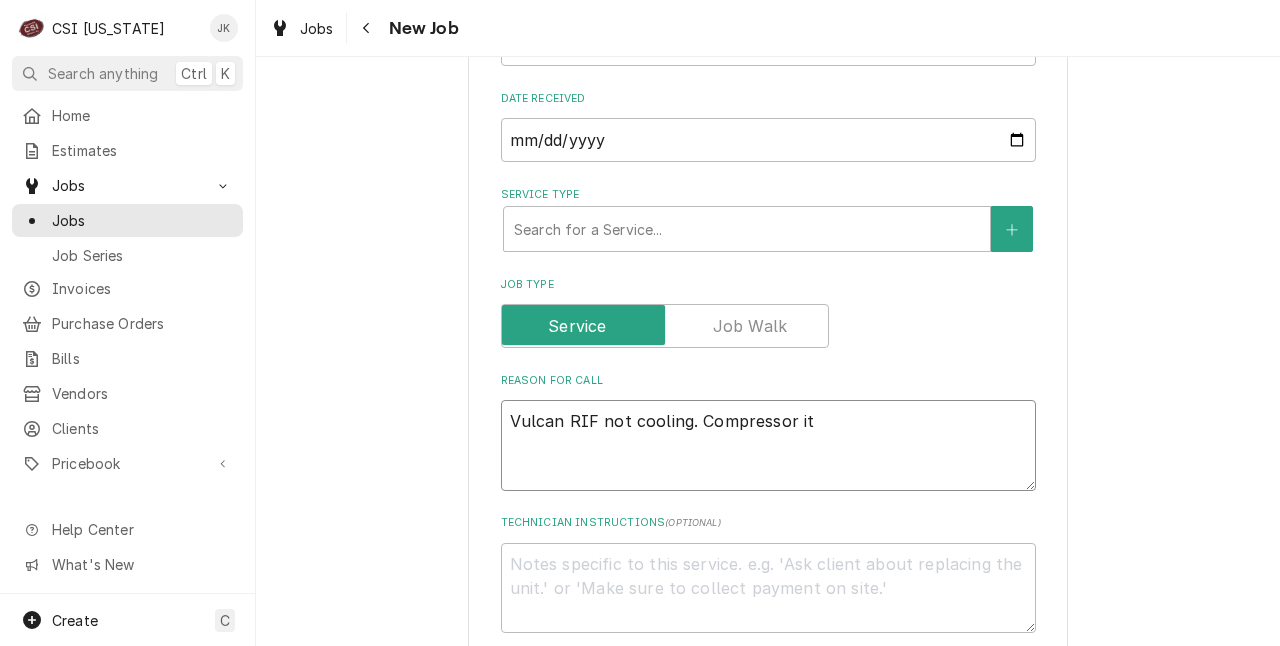 type on "x" 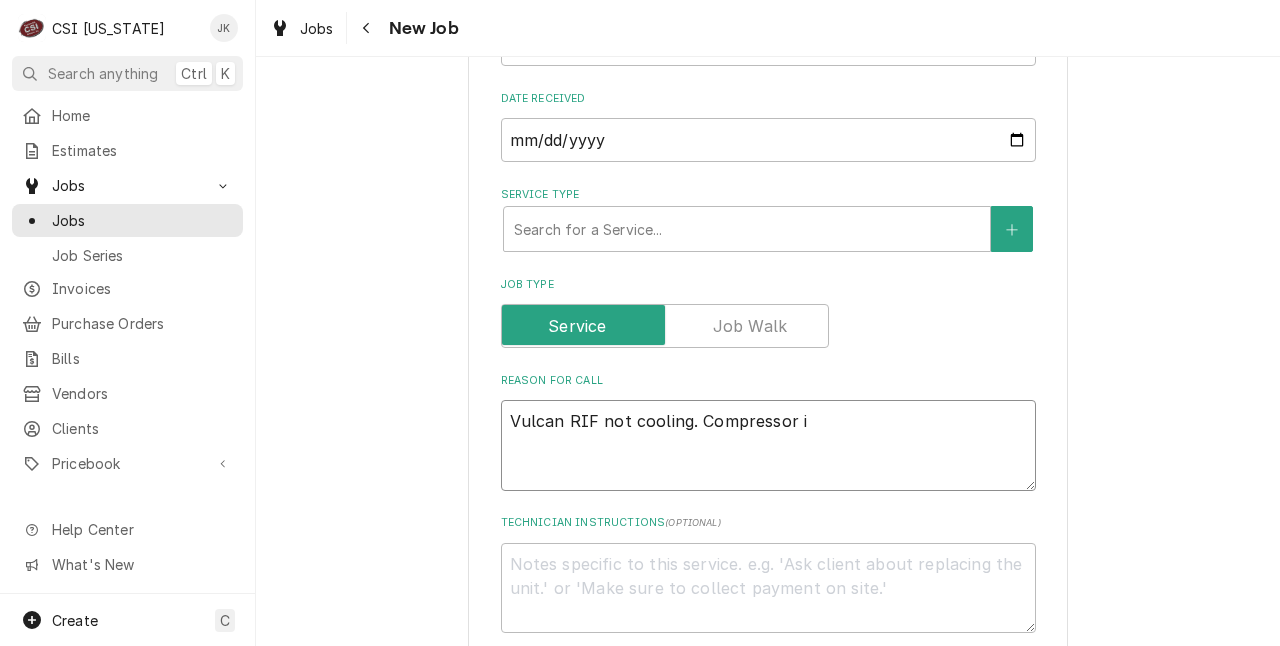type on "x" 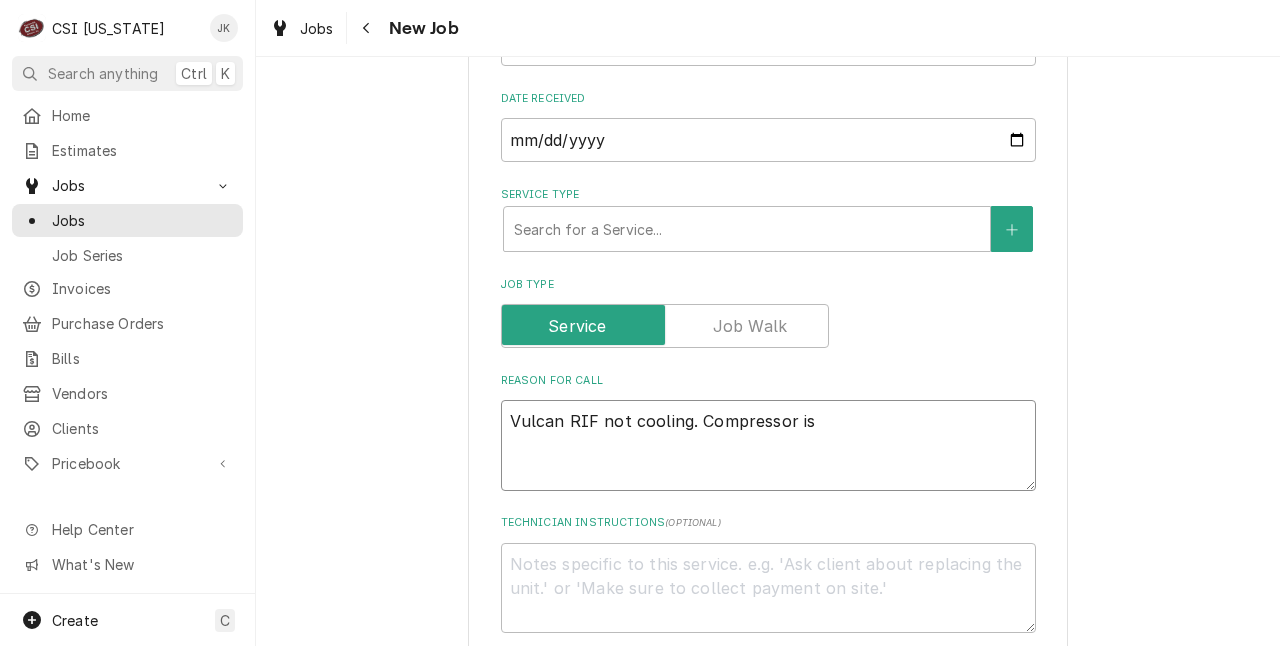 type on "x" 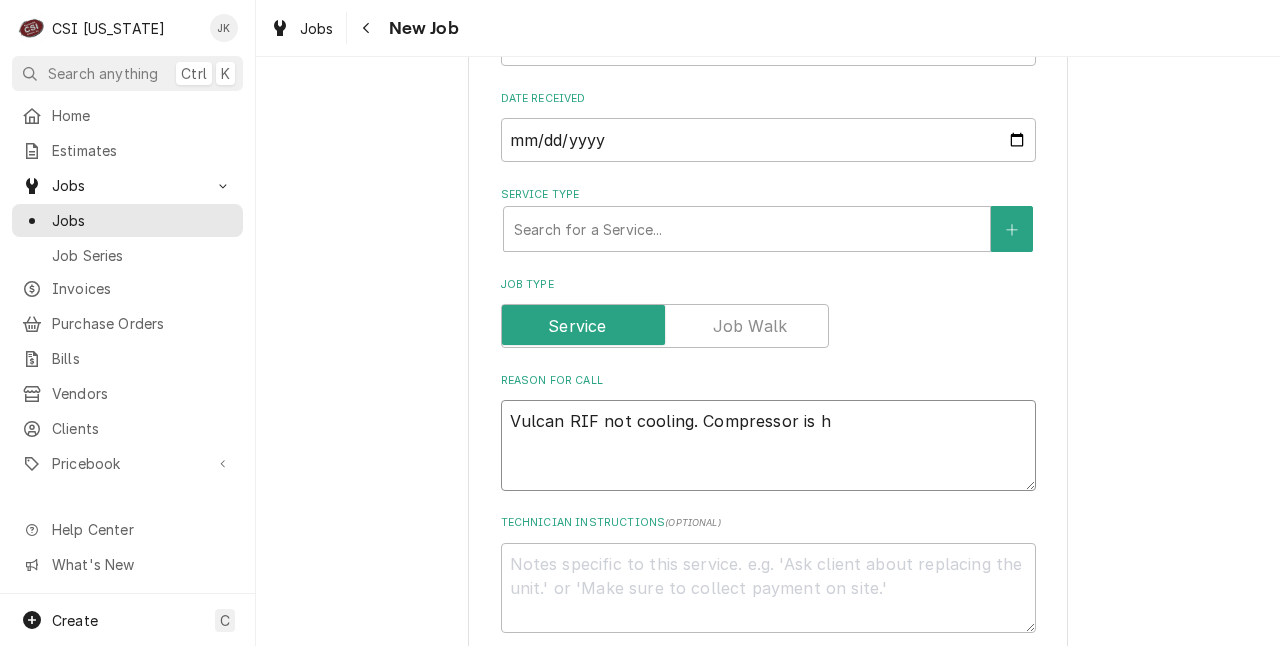 type on "x" 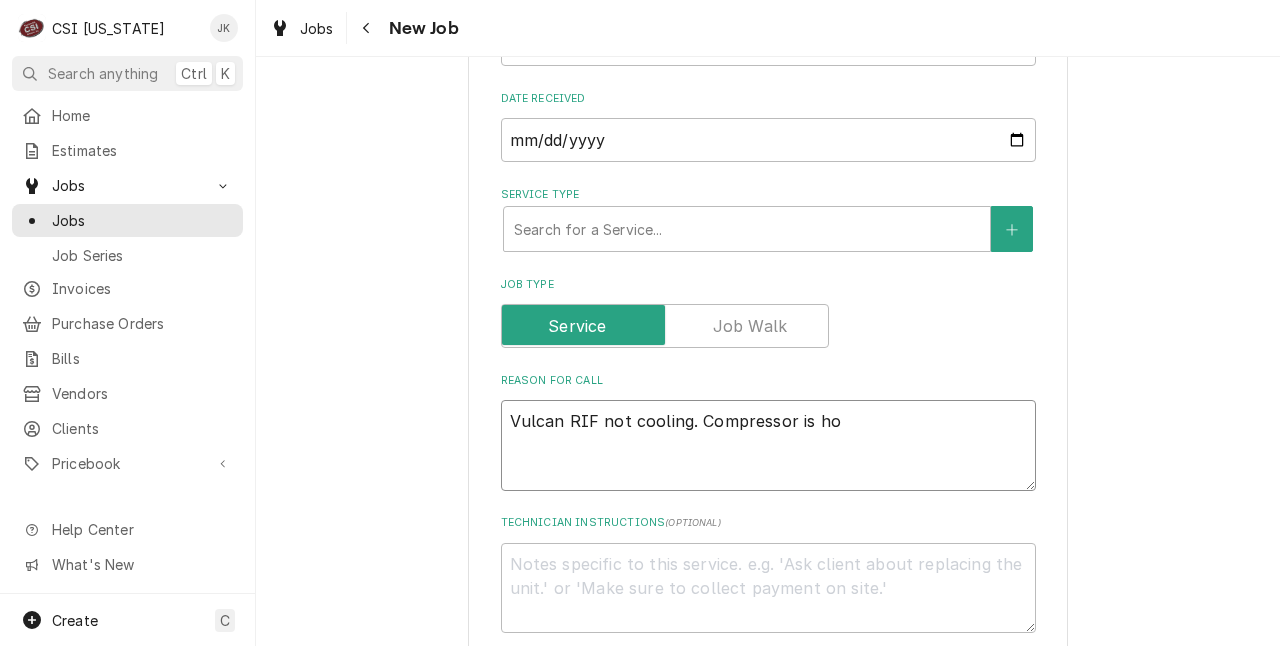 type on "x" 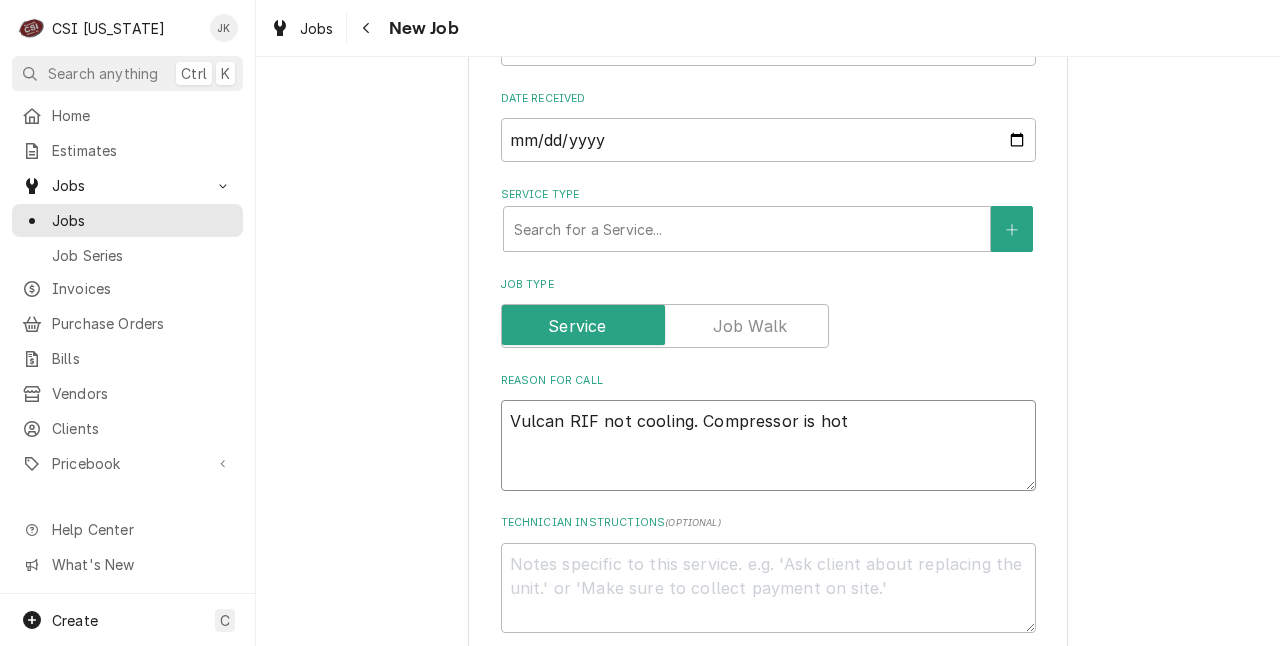 type on "x" 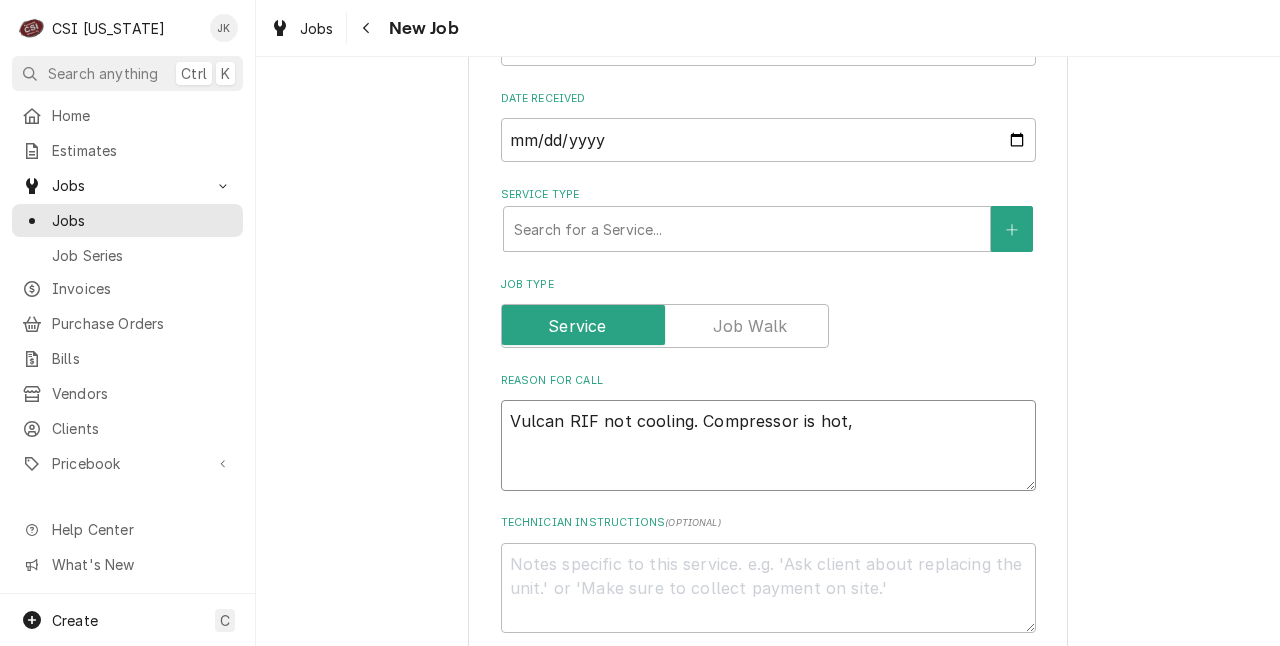 type on "x" 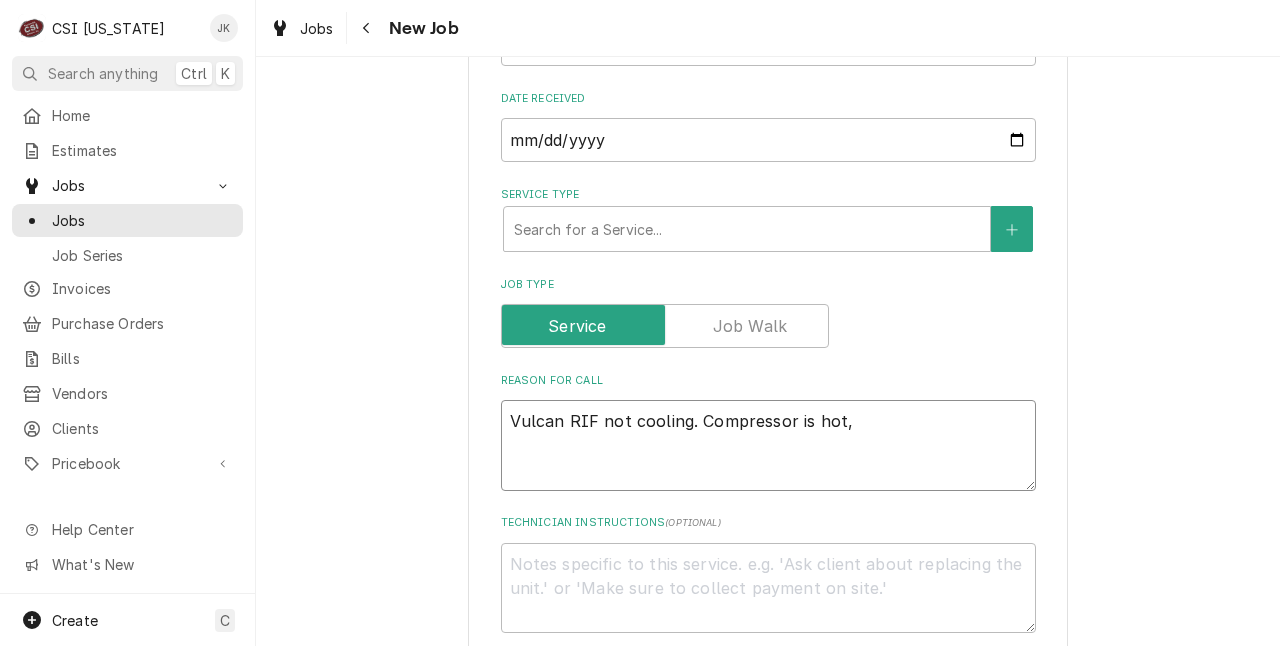 type on "x" 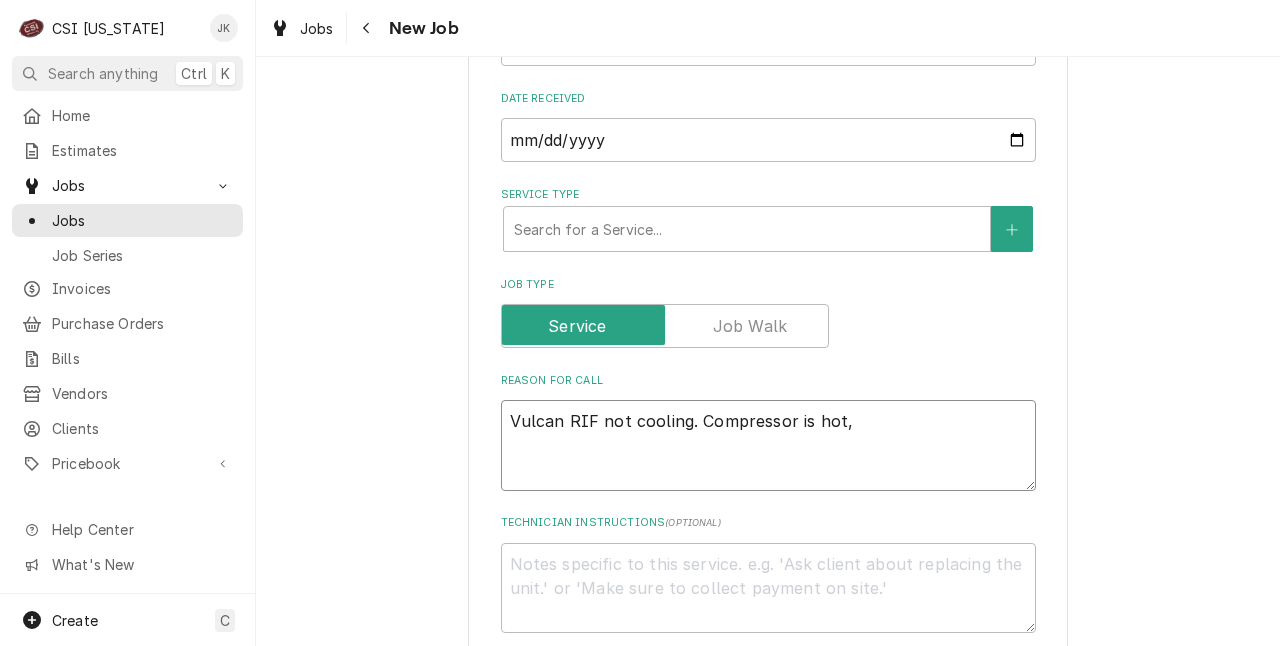 type on "Vulcan RIF not cooling. Compressor is hot, f" 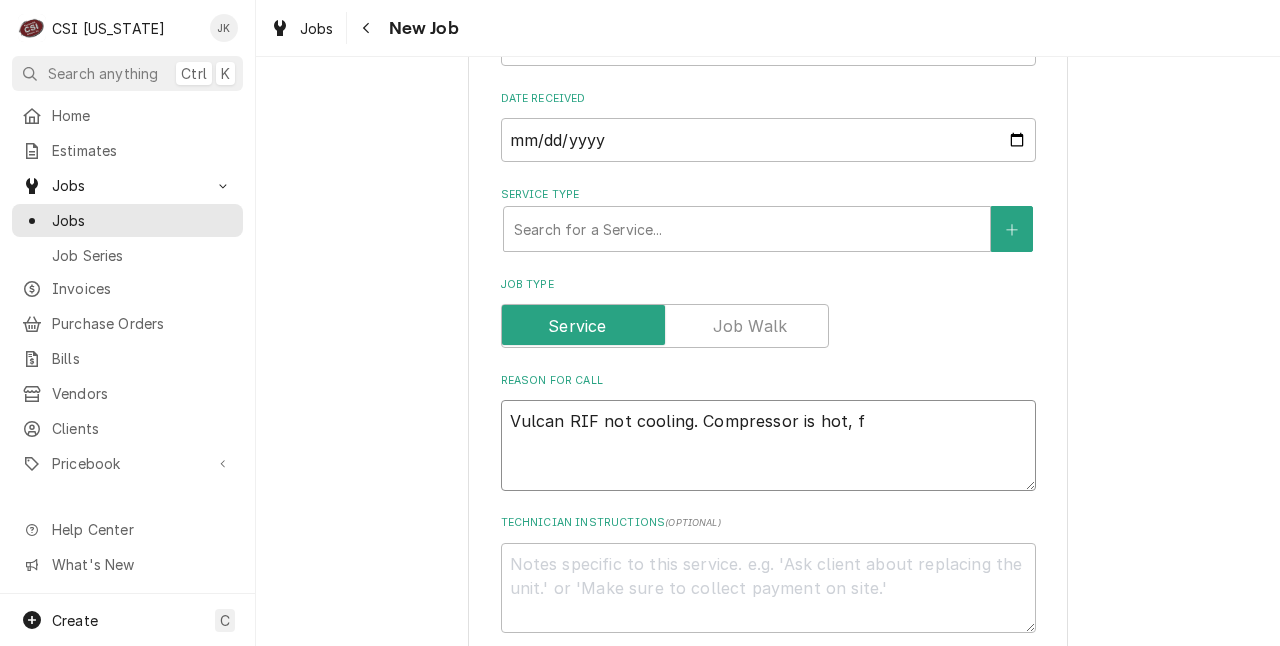 type on "x" 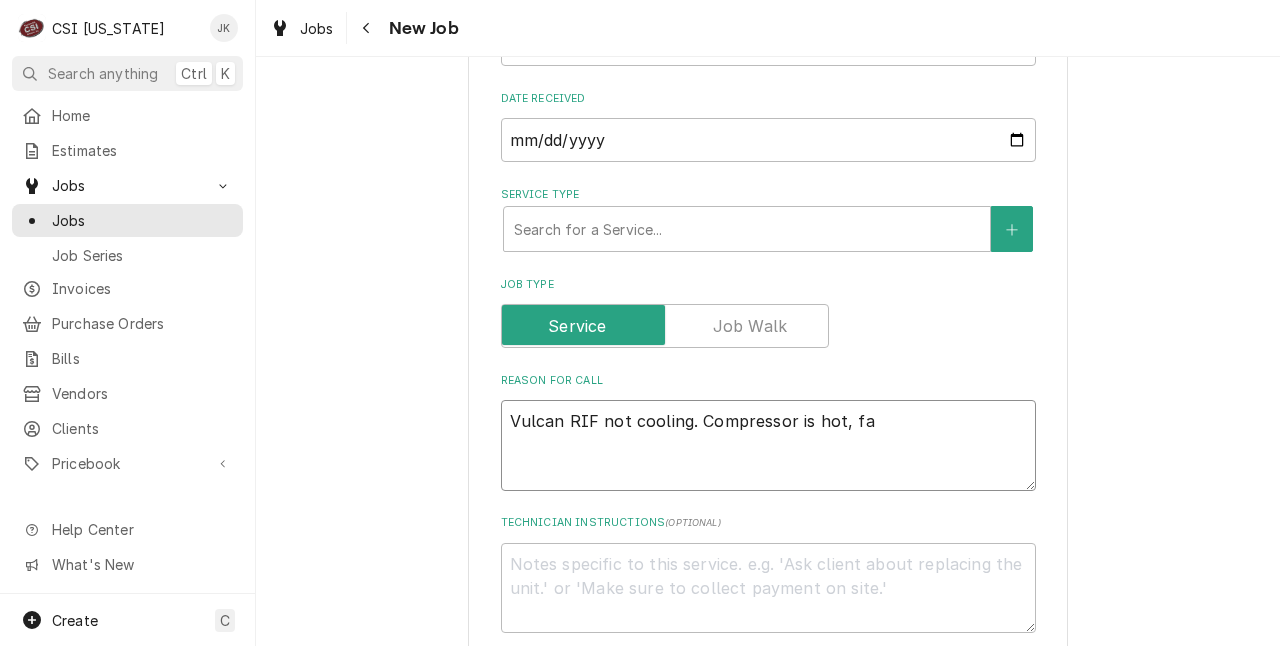 type on "x" 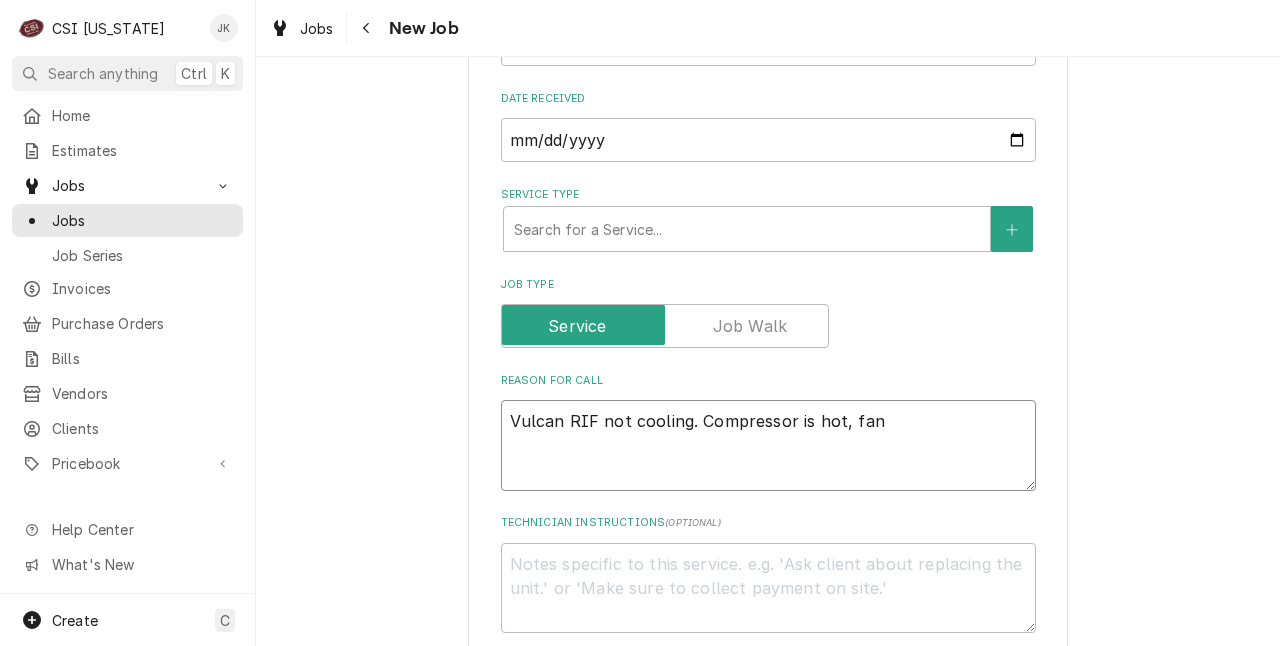 type on "x" 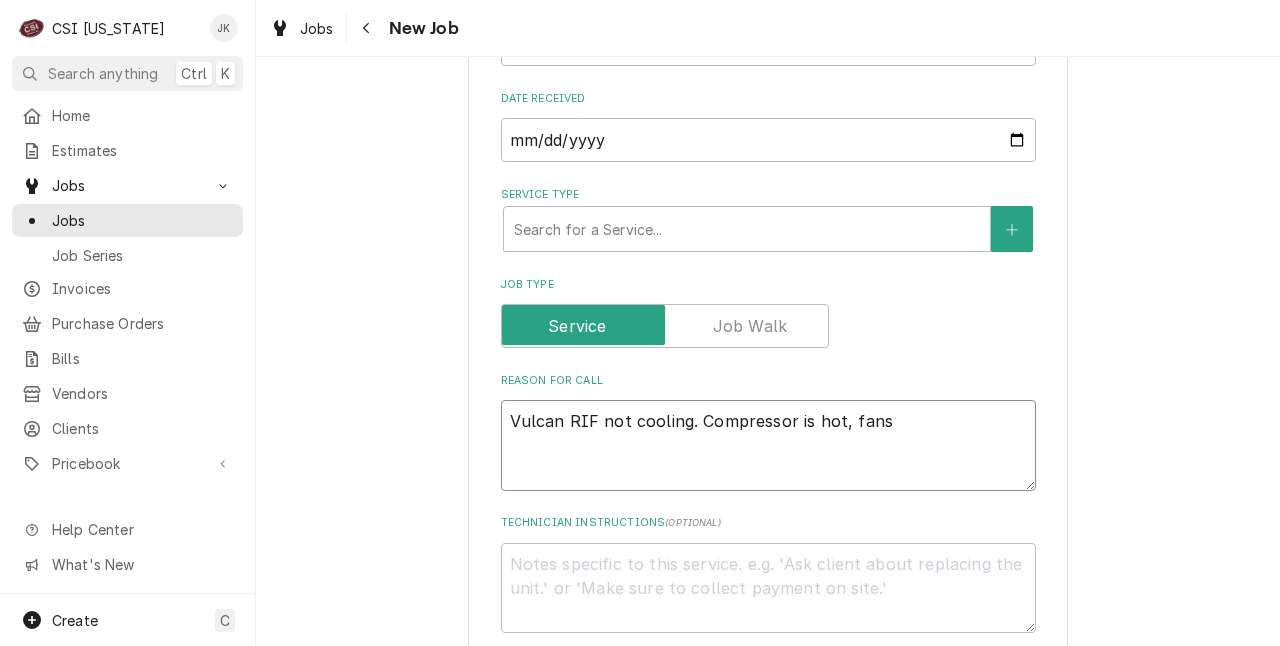 type on "x" 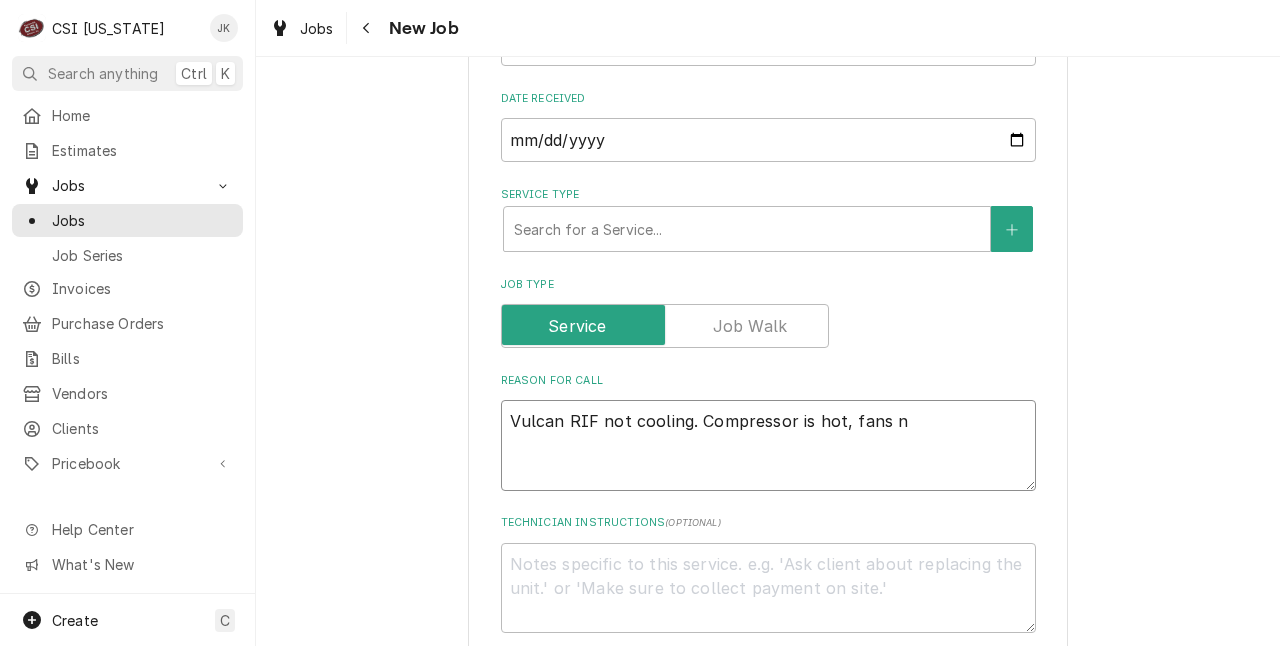type on "x" 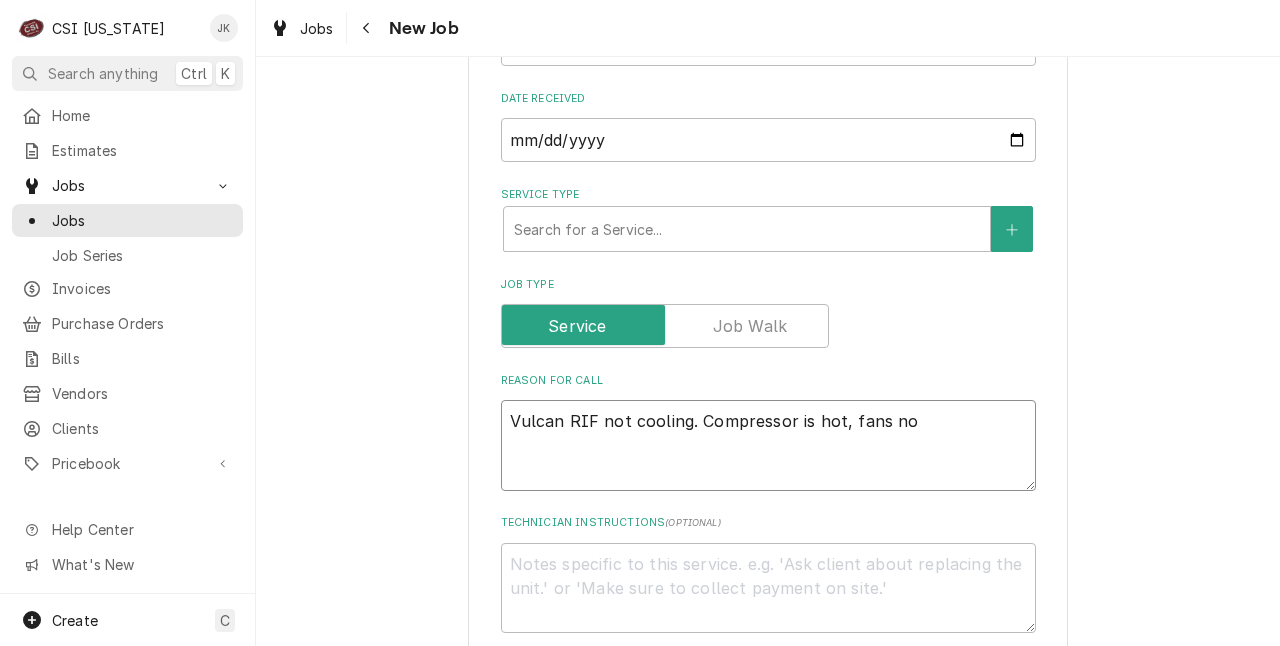 type on "x" 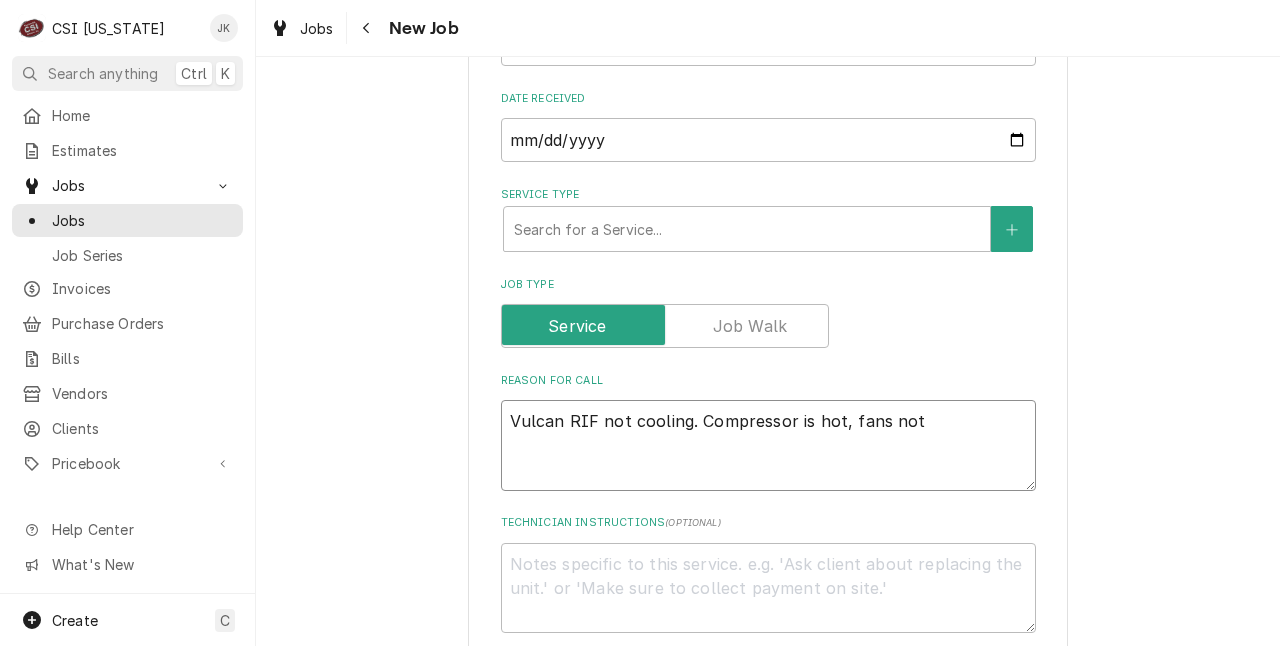 type on "x" 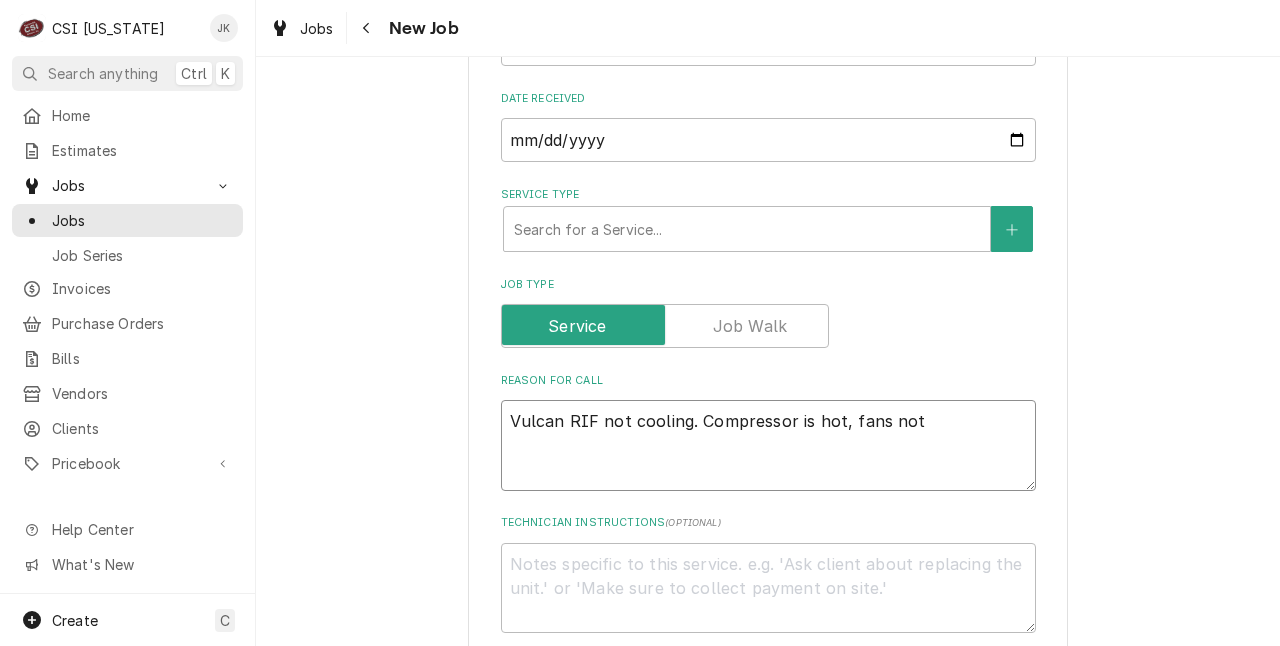 type on "x" 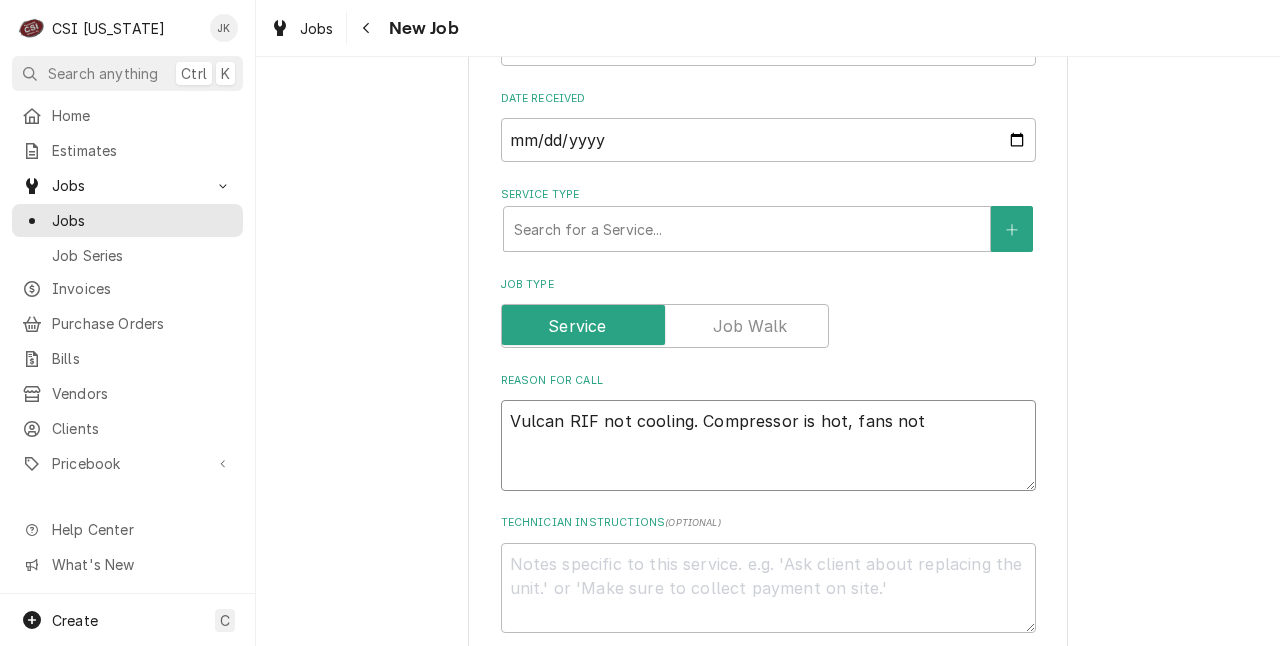 type on "Vulcan RIF not cooling. Compressor is hot, fans not r" 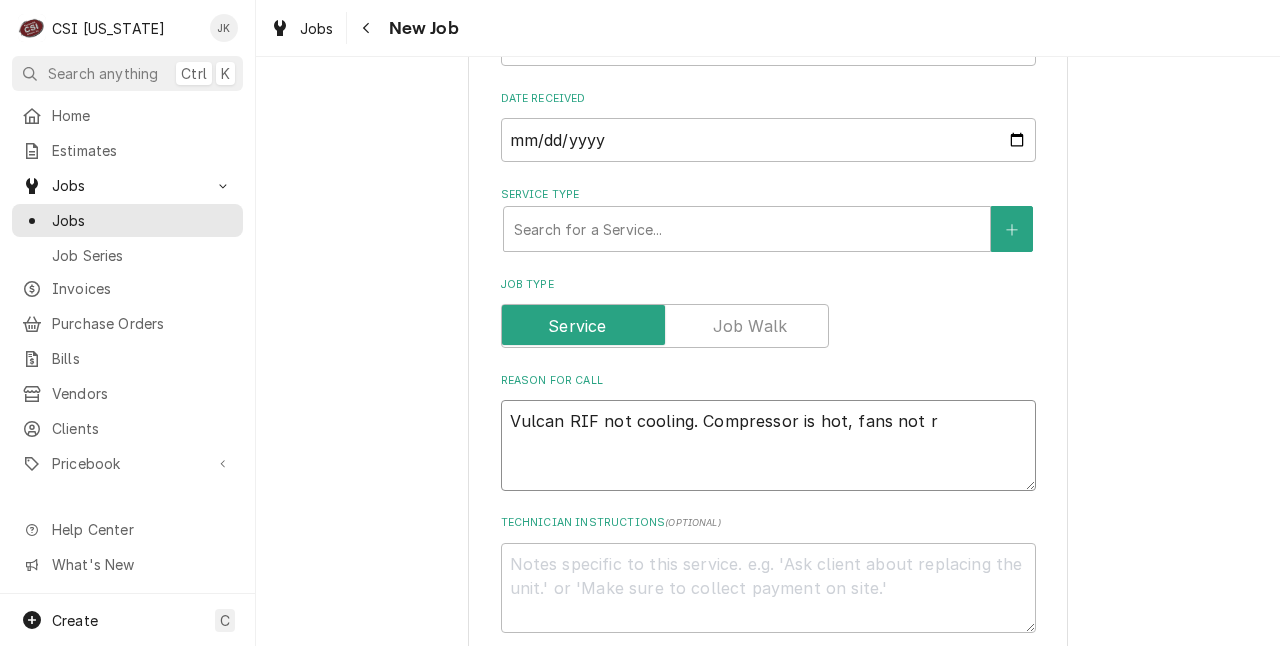 type on "x" 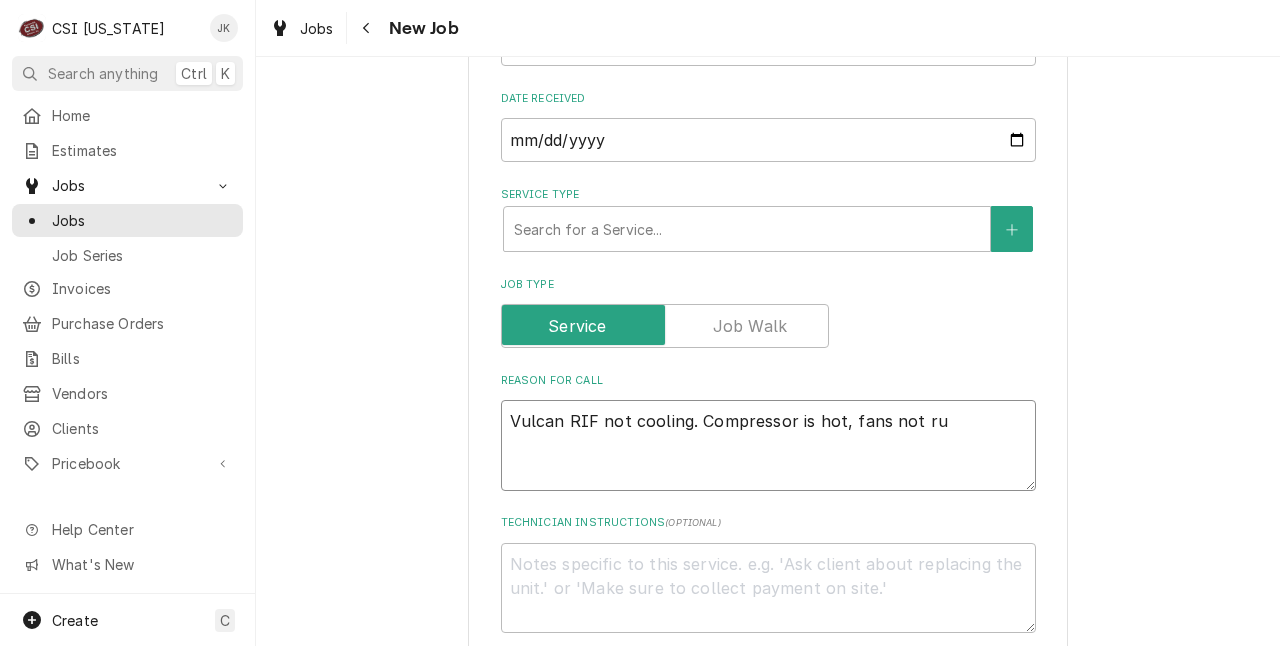 type on "x" 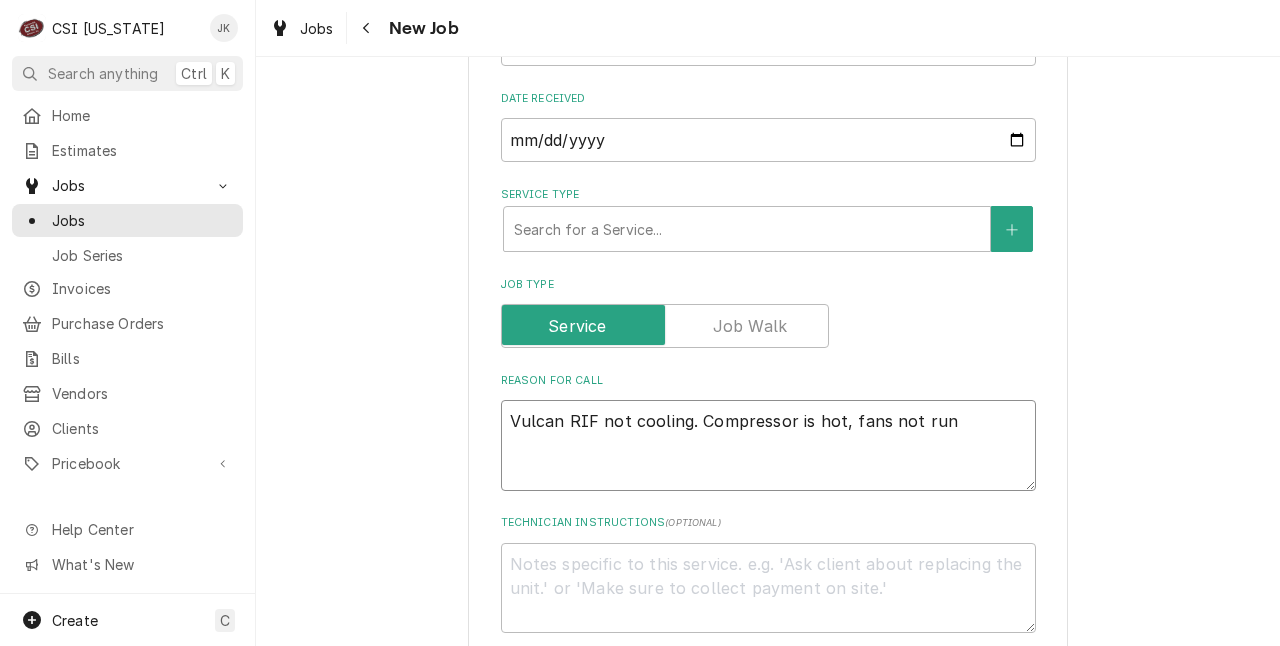 type on "x" 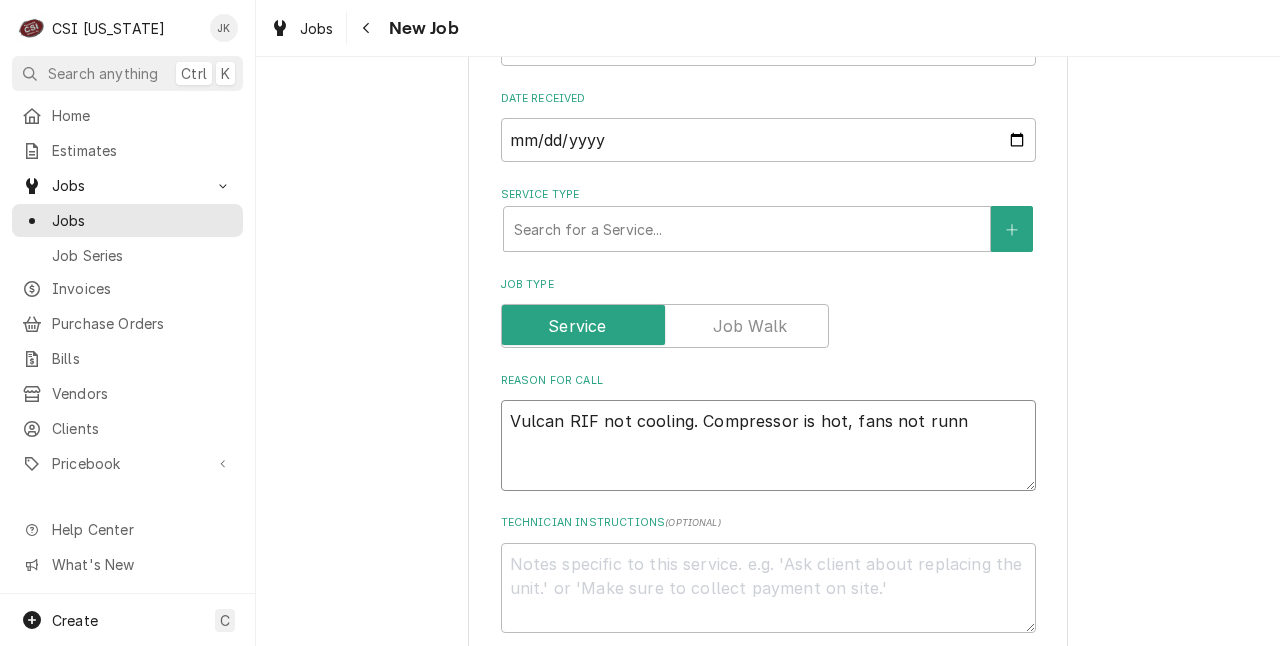 type on "x" 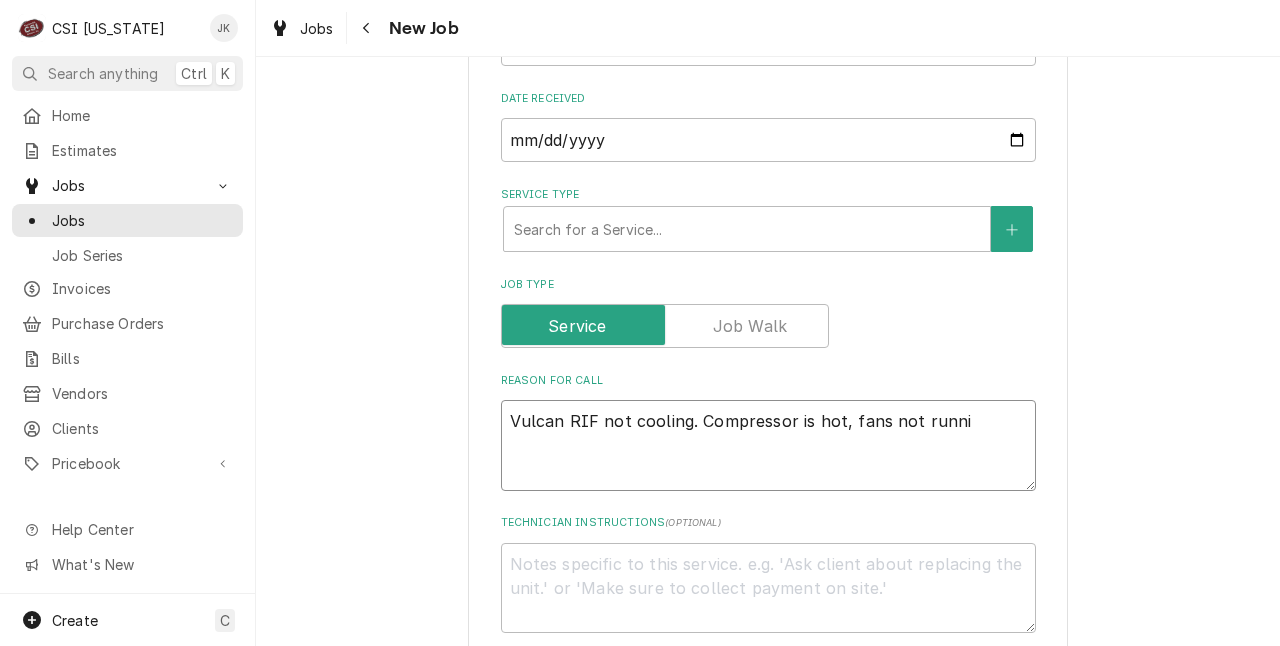 type on "x" 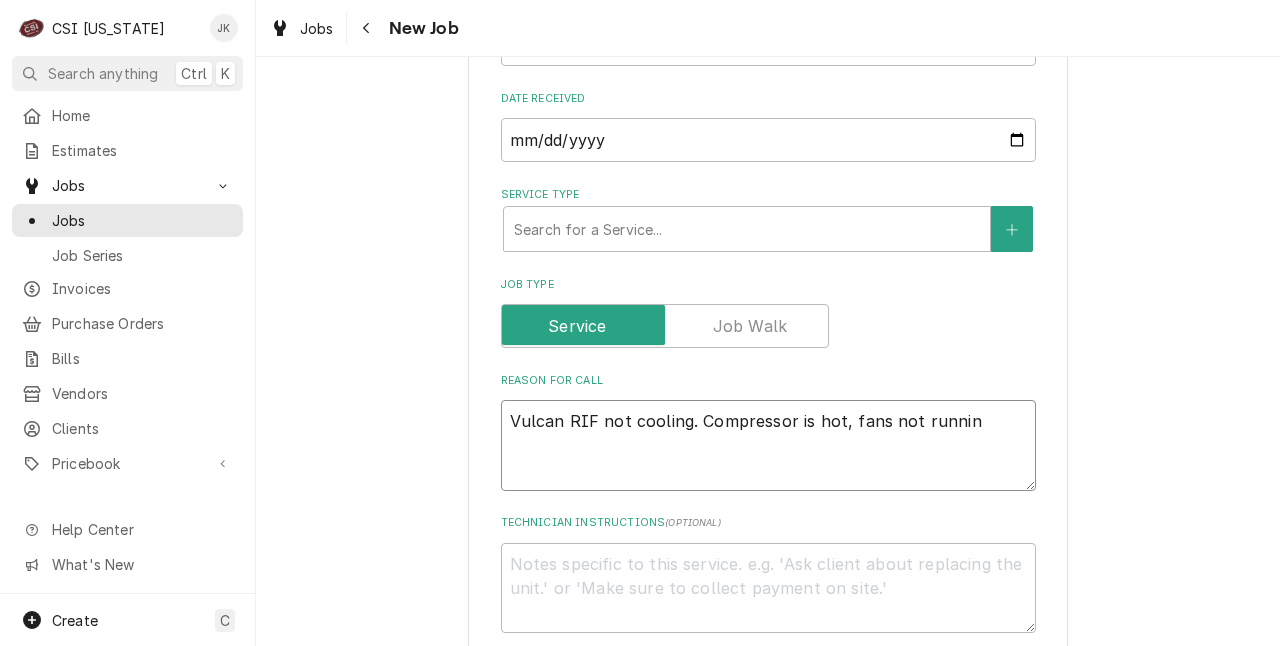 type on "x" 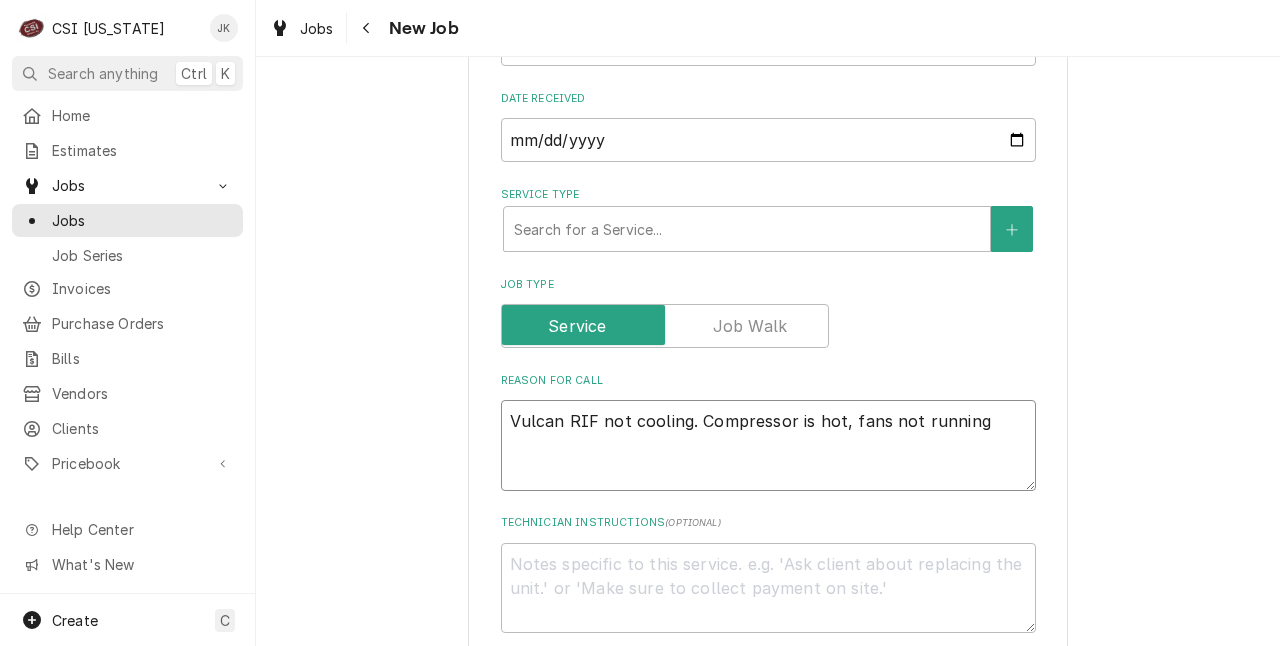 type on "x" 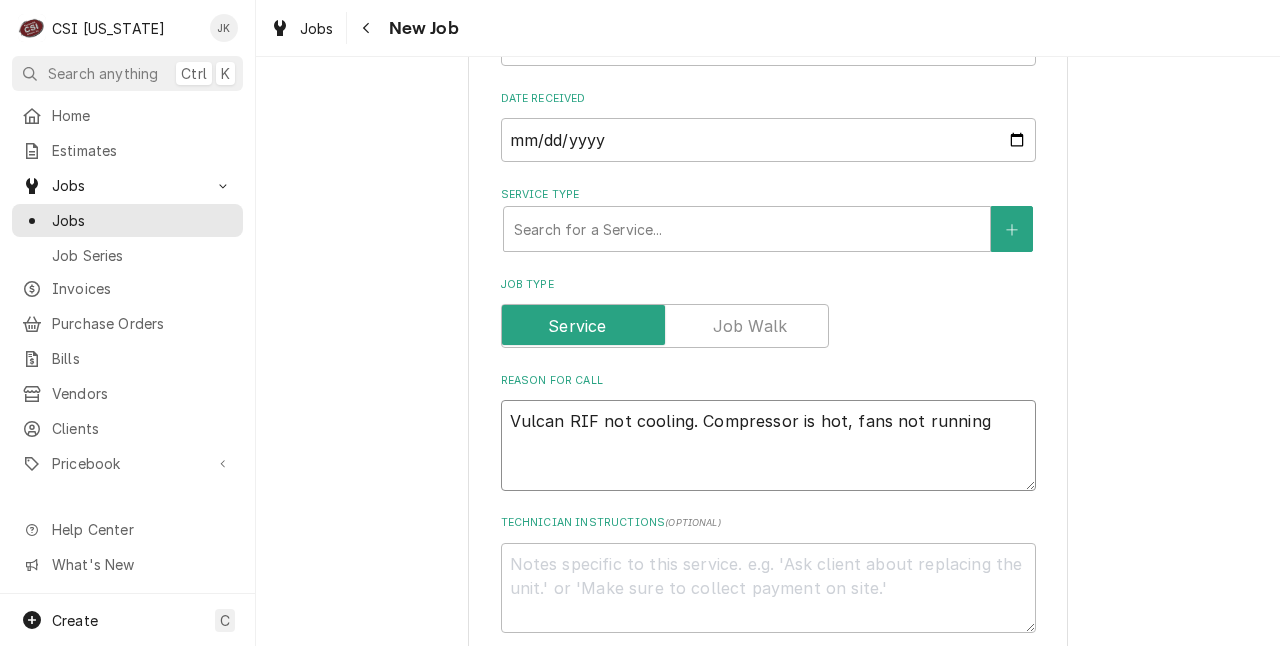 type on "Vulcan RIF not cooling. Compressor is hot, fans not running." 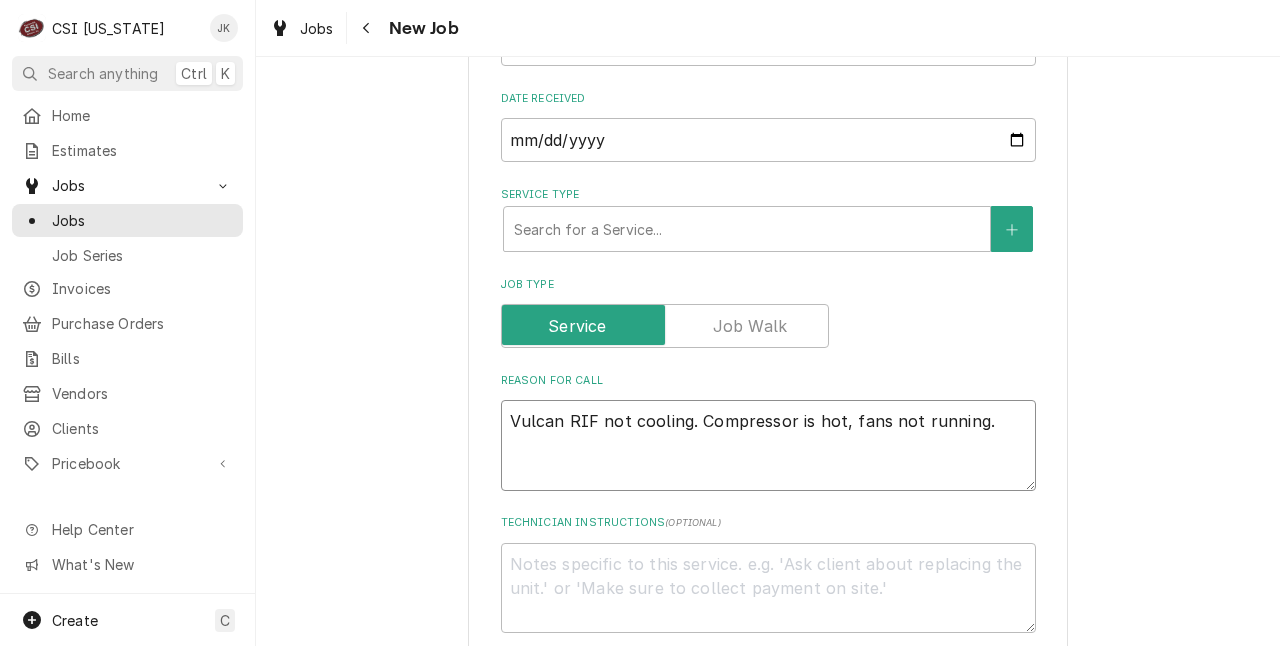 type on "x" 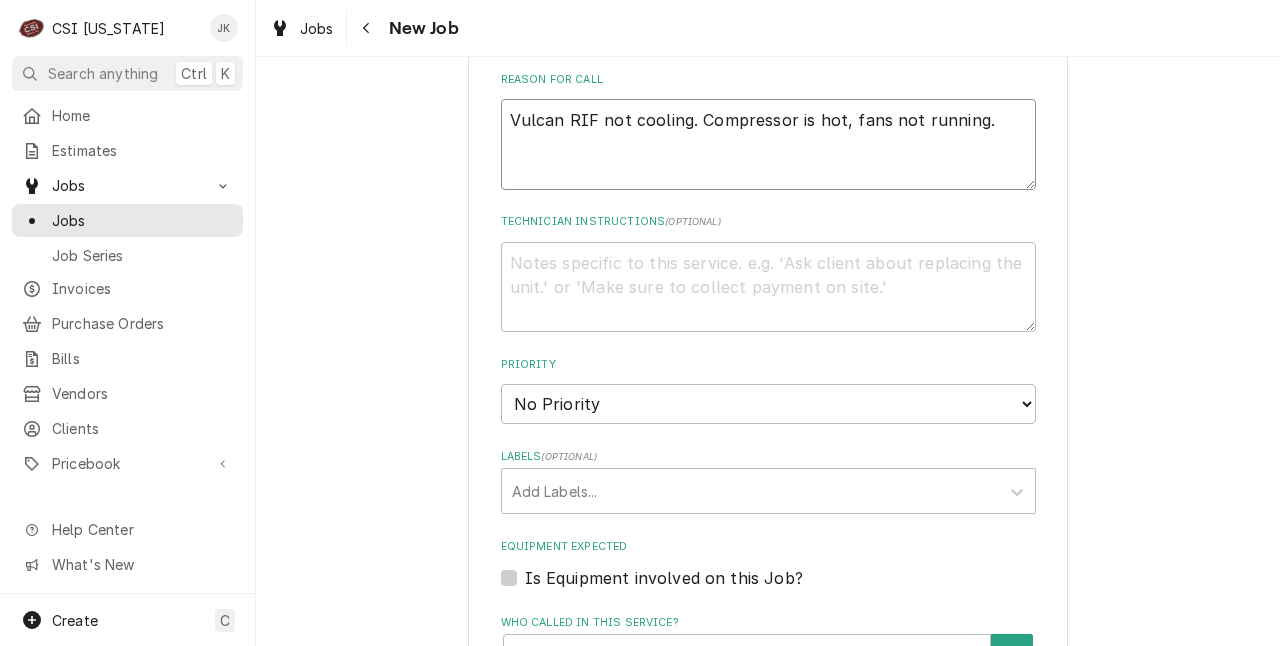 scroll, scrollTop: 961, scrollLeft: 0, axis: vertical 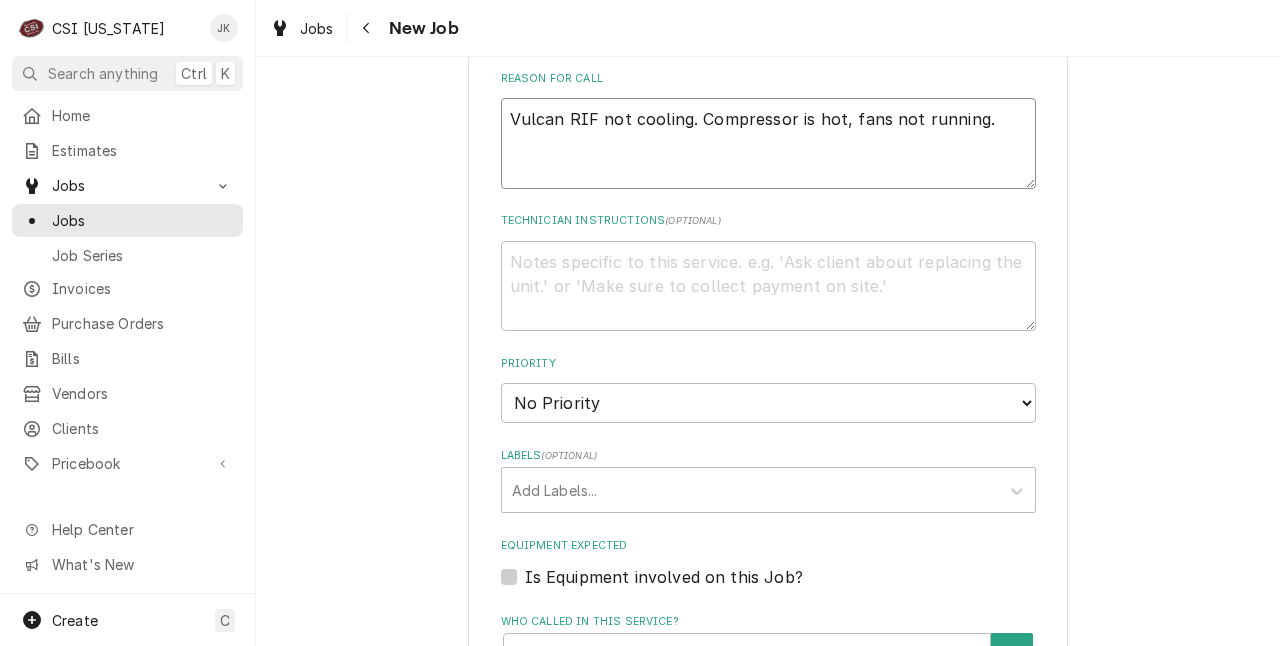 type on "Vulcan RIF not cooling. Compressor is hot, fans not running." 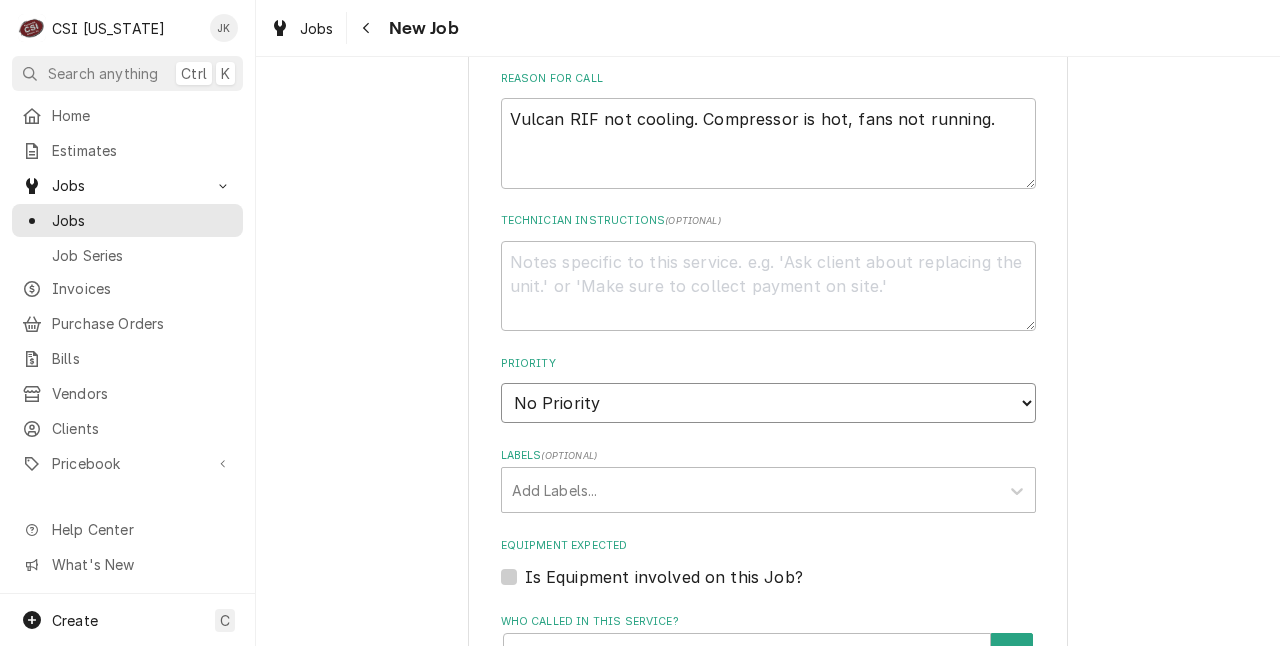 click on "No Priority Urgent High Medium Low" at bounding box center [768, 403] 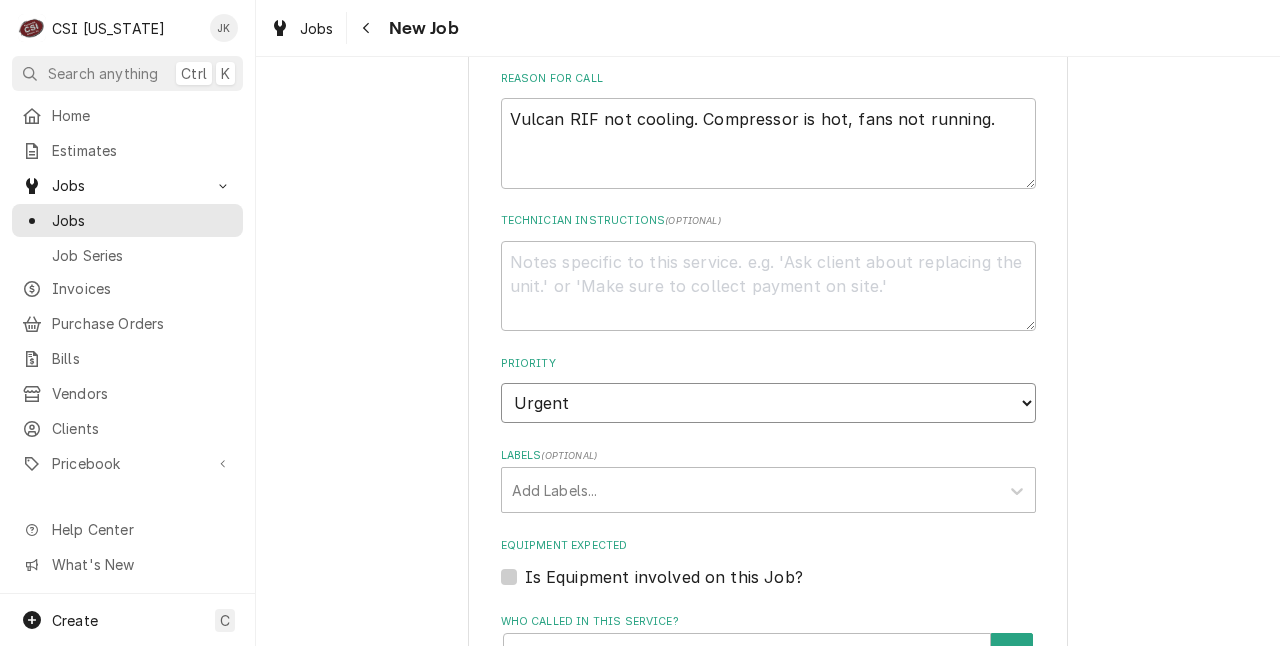 click on "No Priority Urgent High Medium Low" at bounding box center [768, 403] 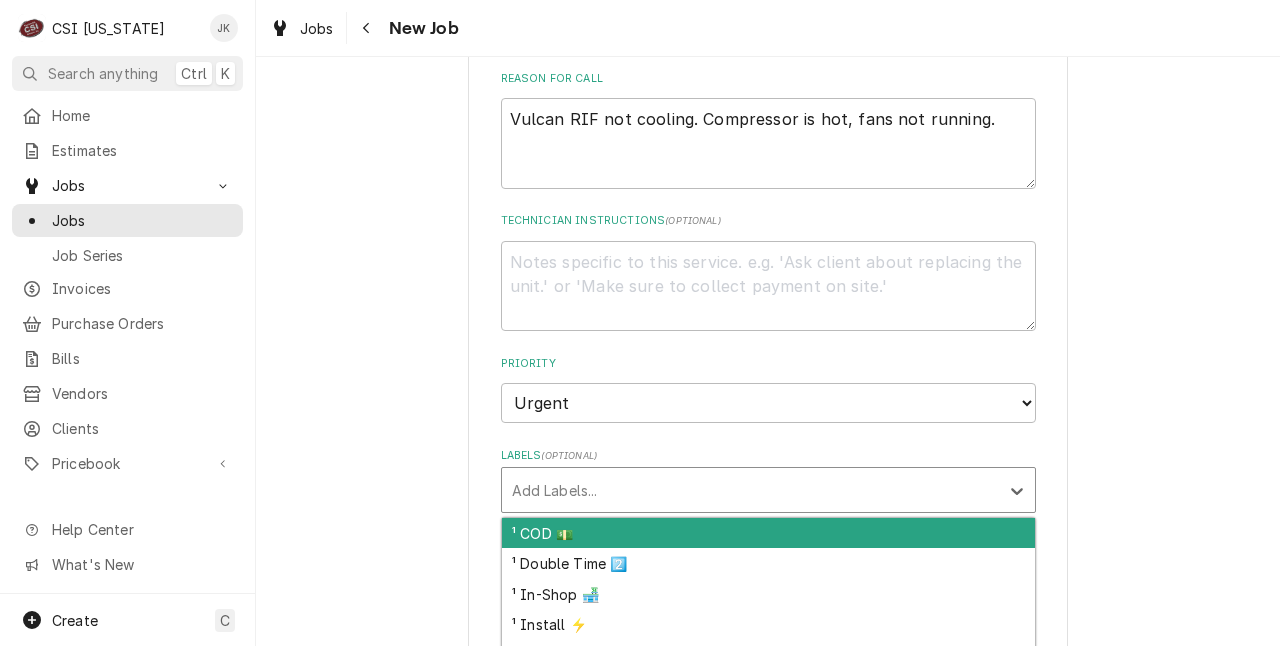 click at bounding box center [750, 490] 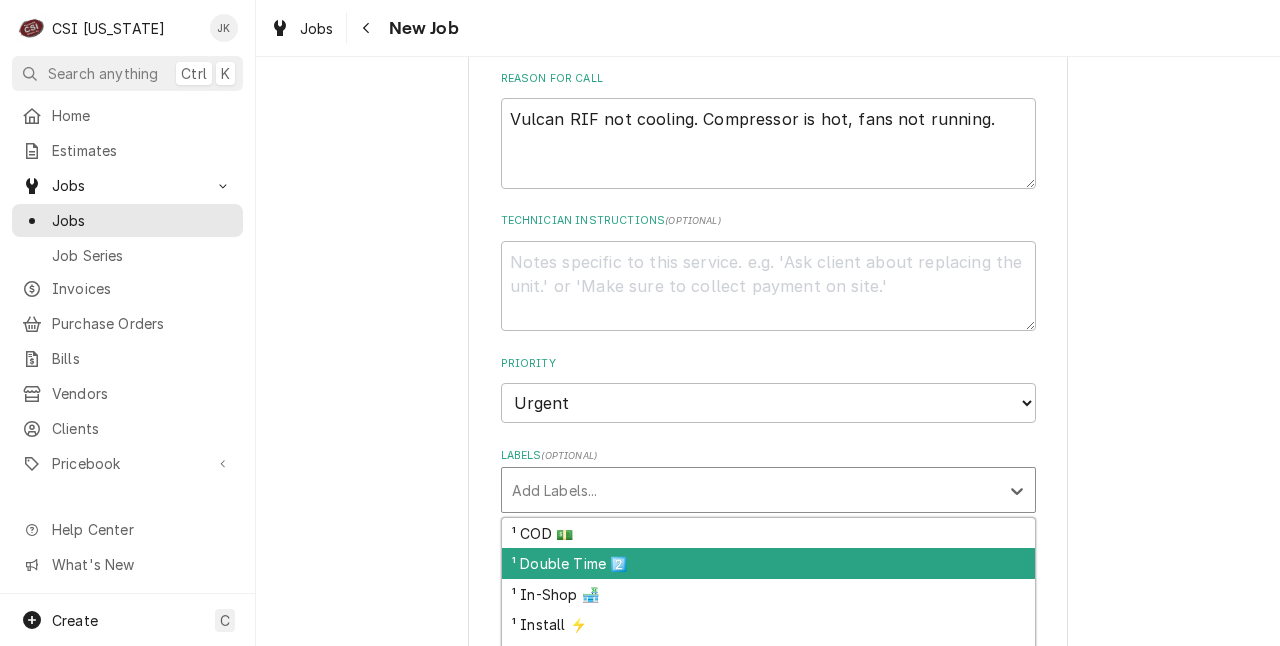 click on "¹ Double Time 2️⃣" at bounding box center (768, 563) 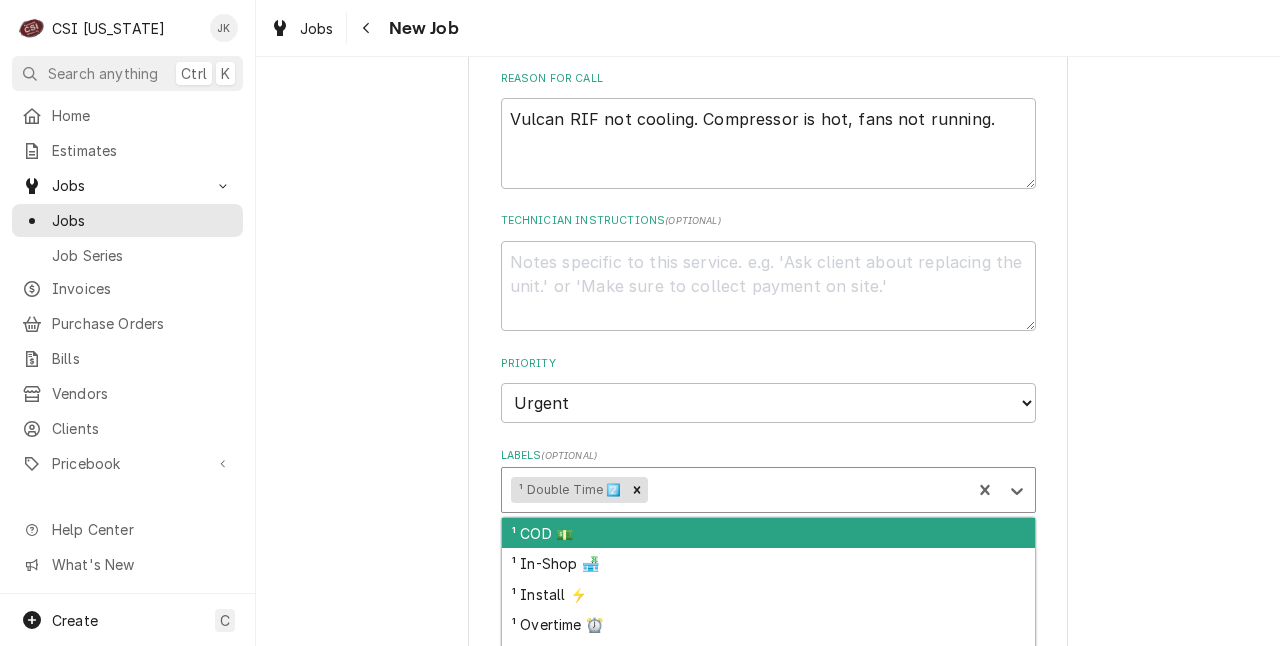 click at bounding box center [806, 490] 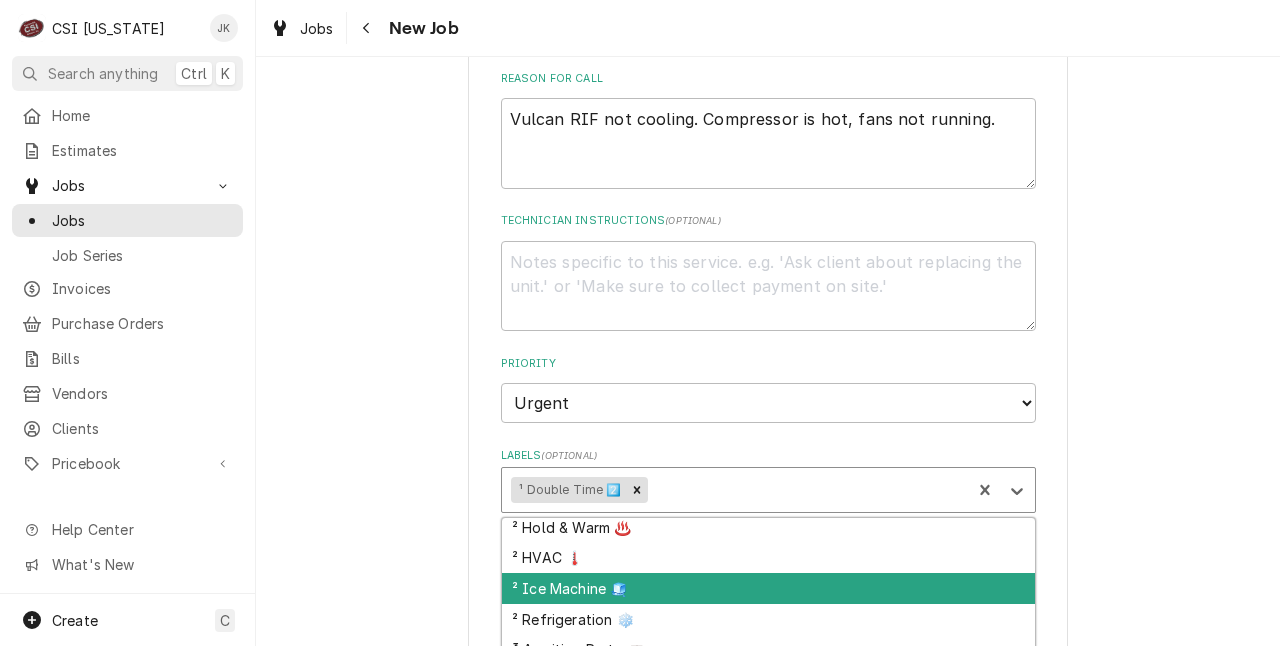 scroll, scrollTop: 404, scrollLeft: 0, axis: vertical 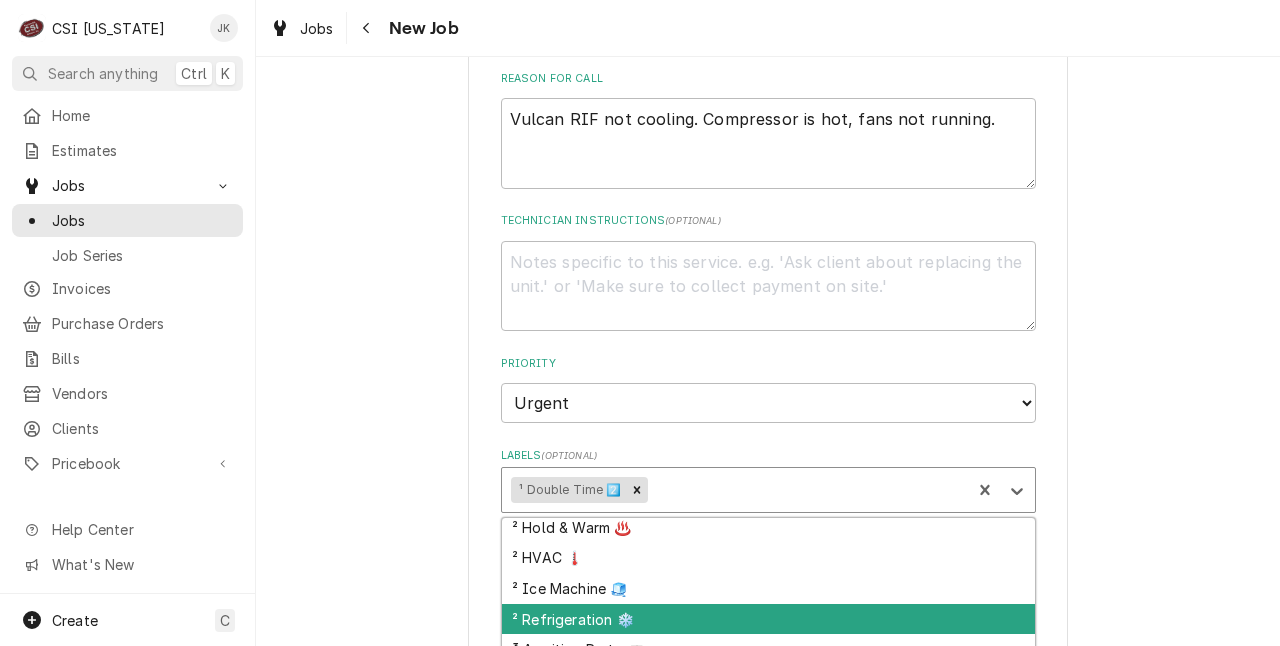 click on "² Refrigeration ❄️" at bounding box center [768, 619] 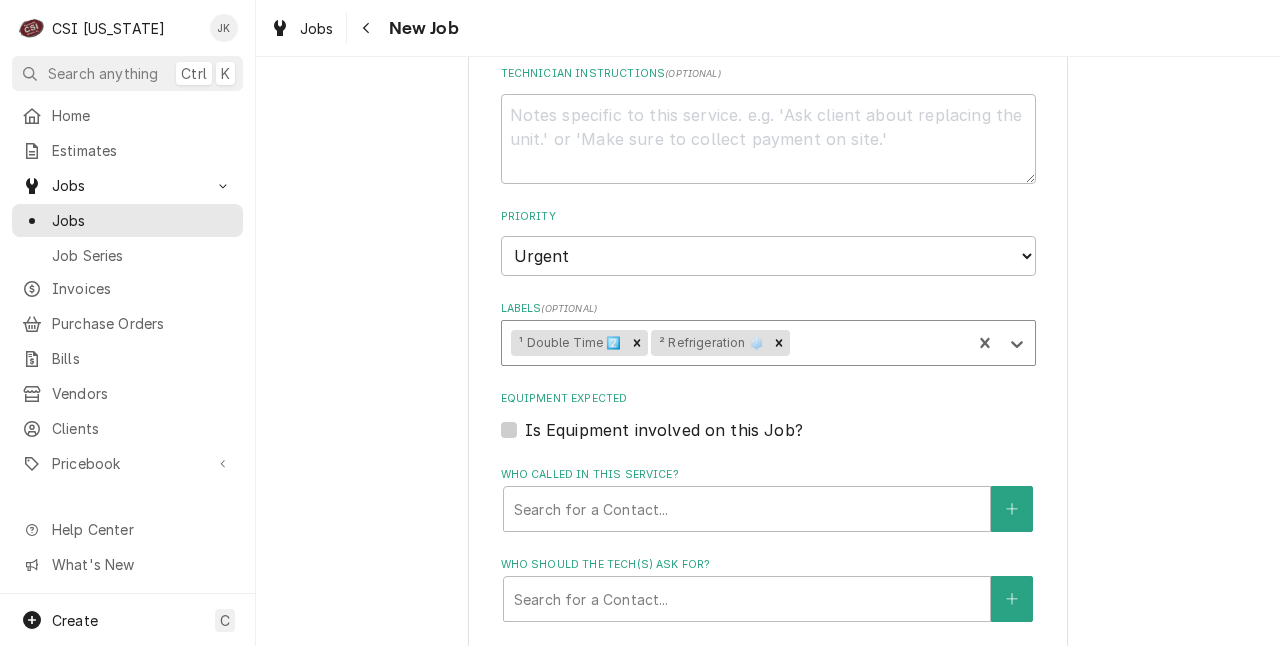 scroll, scrollTop: 1109, scrollLeft: 0, axis: vertical 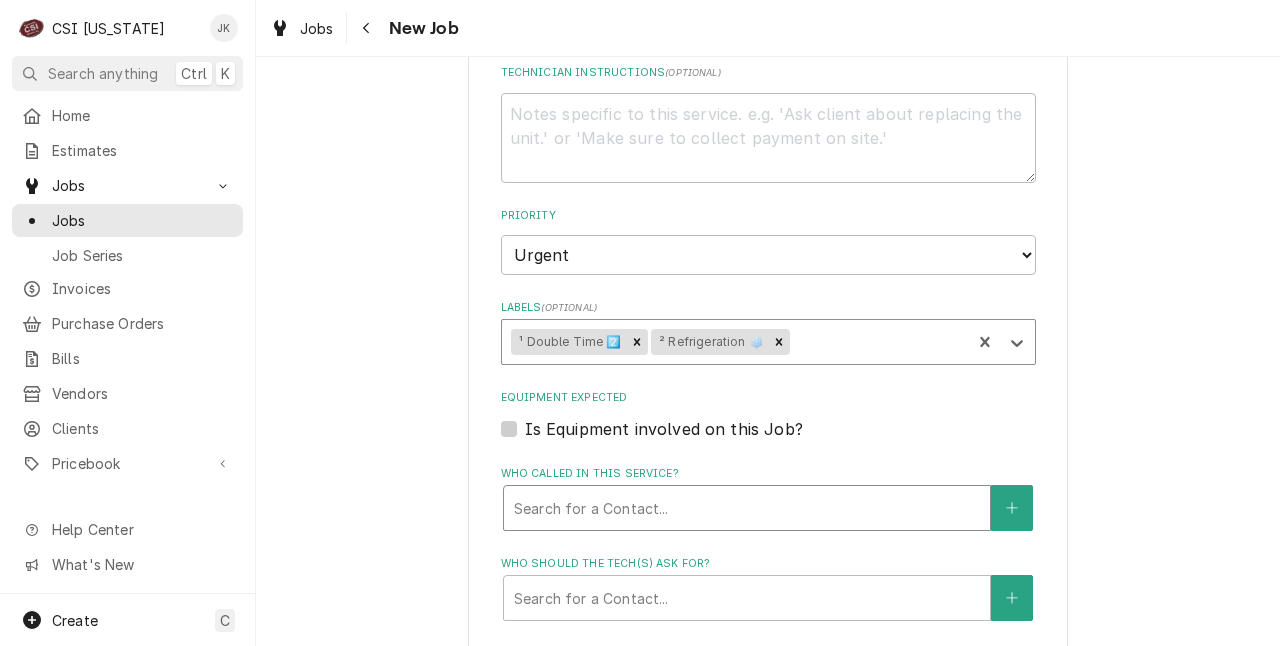 click at bounding box center [747, 508] 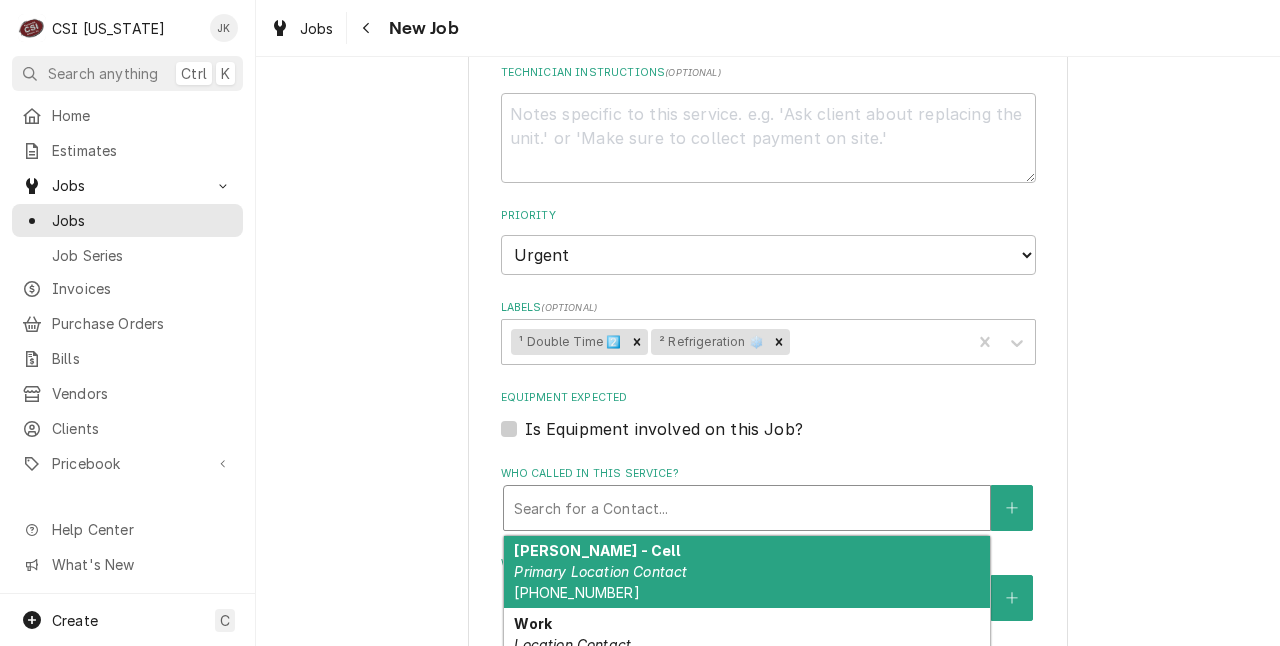 click on "Ernesto - Cell Primary Location Contact (502) 220-2261" at bounding box center (747, 572) 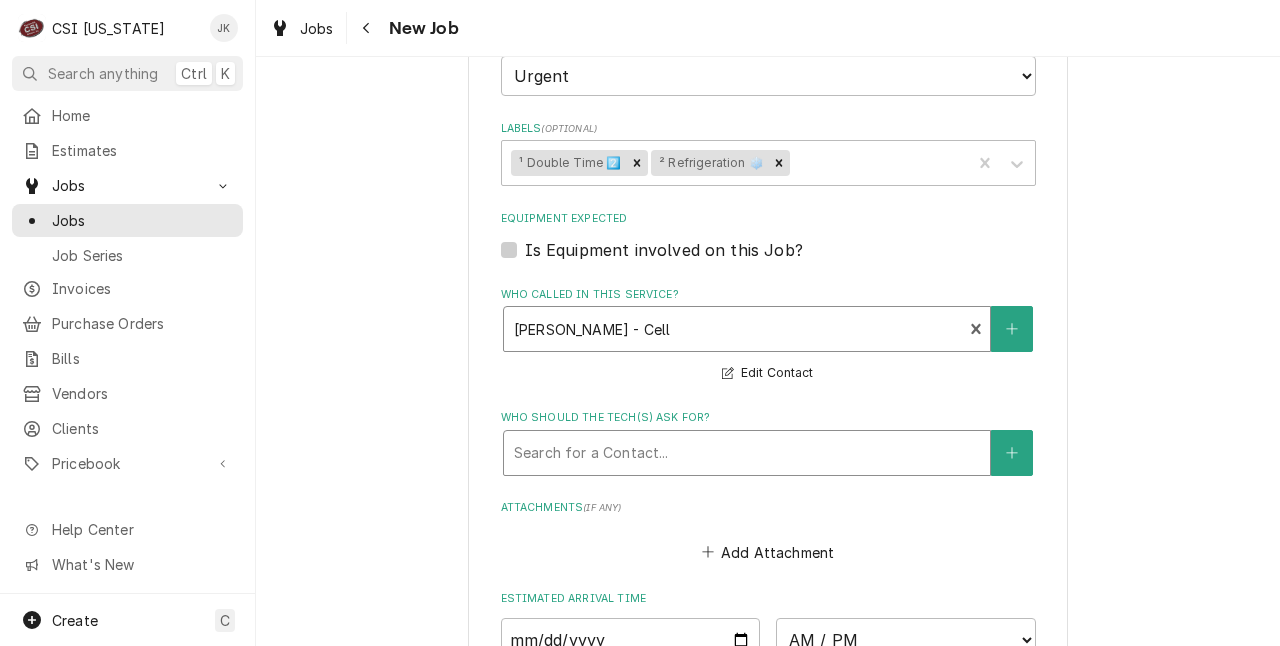 scroll, scrollTop: 1289, scrollLeft: 0, axis: vertical 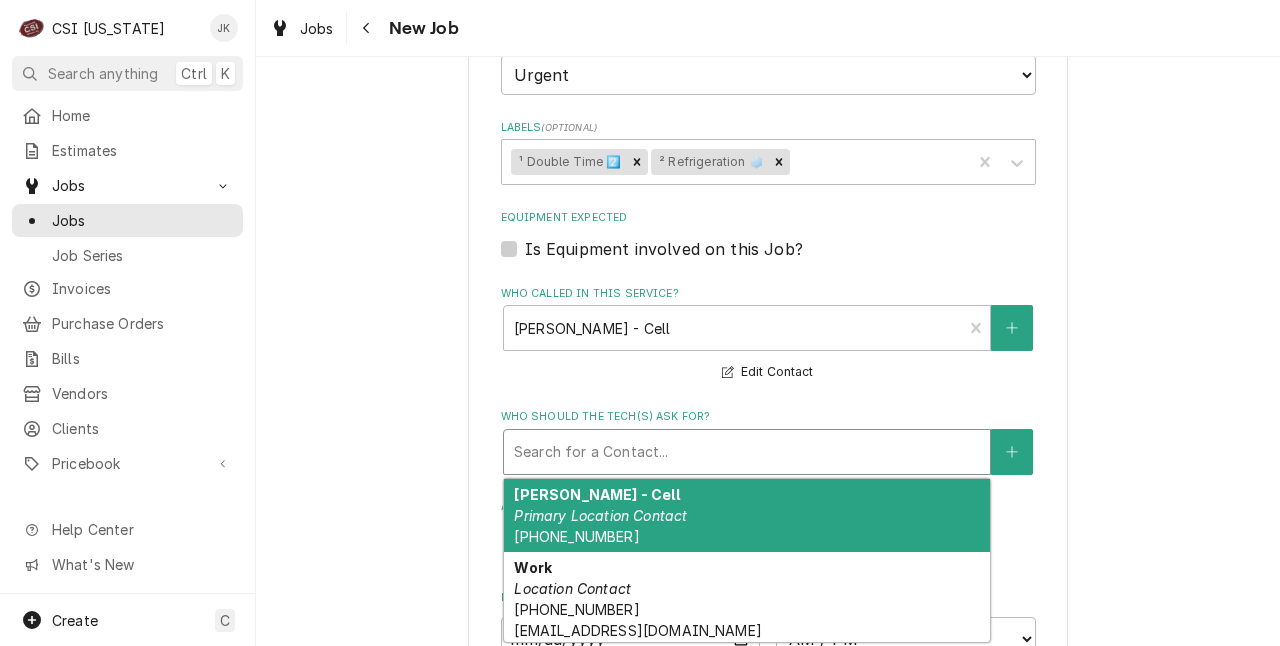 click at bounding box center (747, 452) 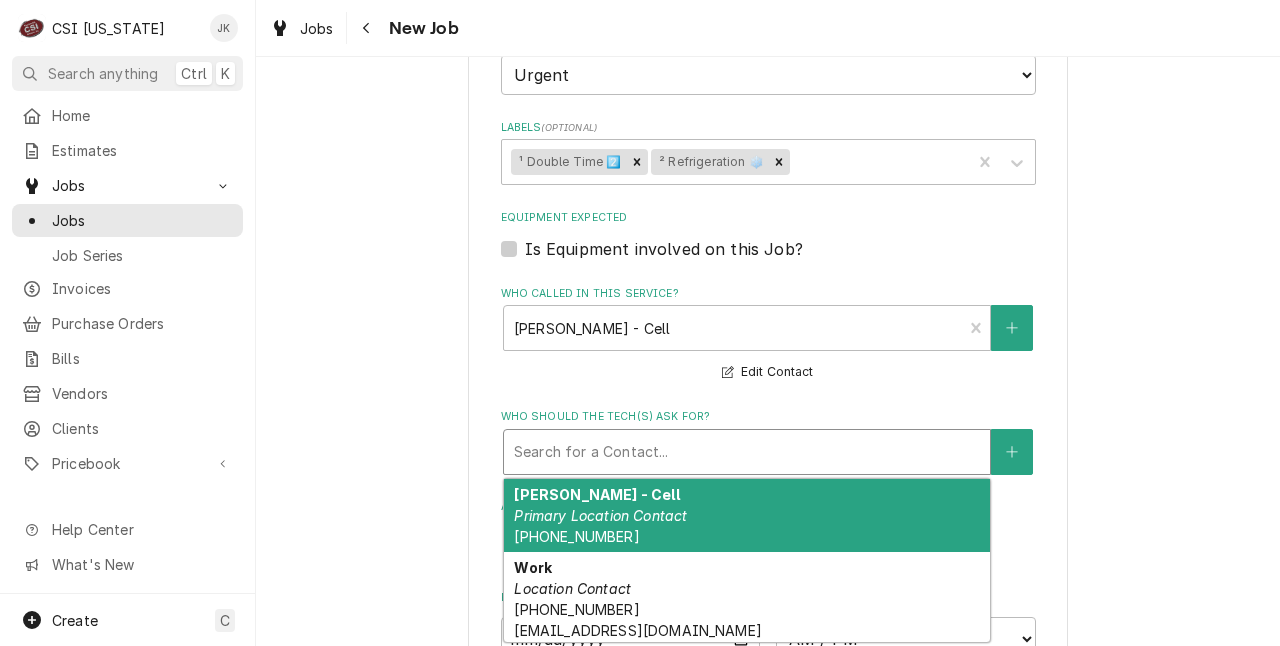 click on "Primary Location Contact" at bounding box center (600, 515) 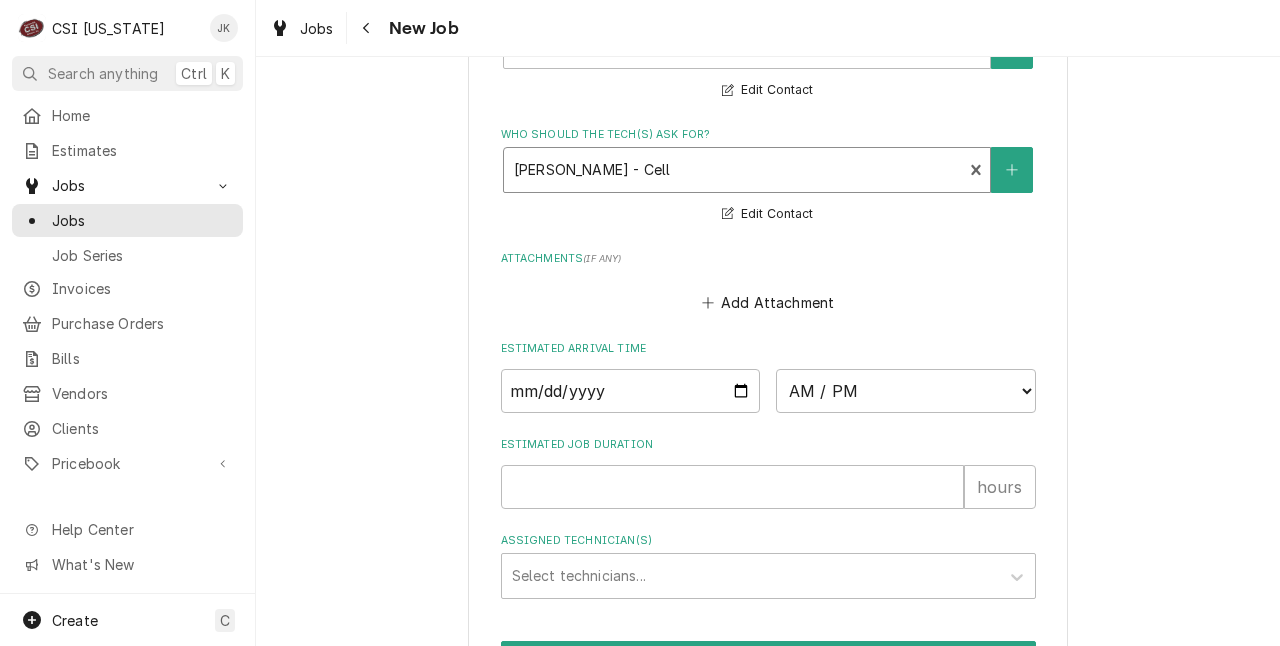 scroll, scrollTop: 1572, scrollLeft: 0, axis: vertical 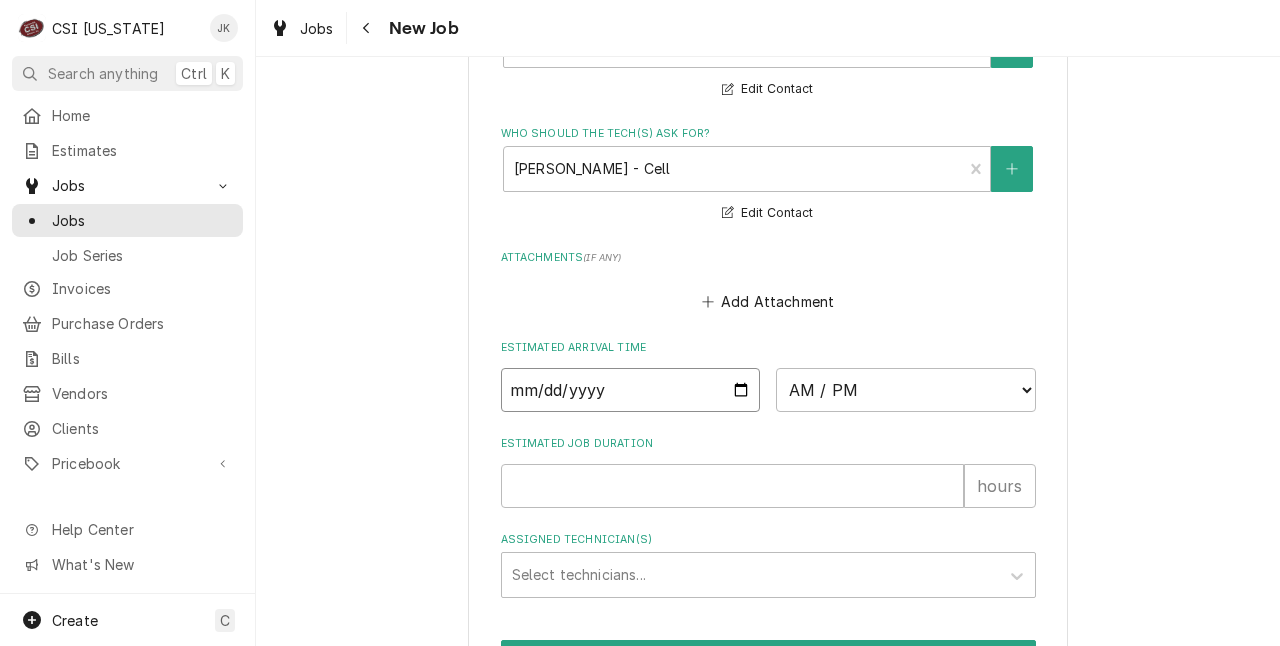 click at bounding box center (631, 390) 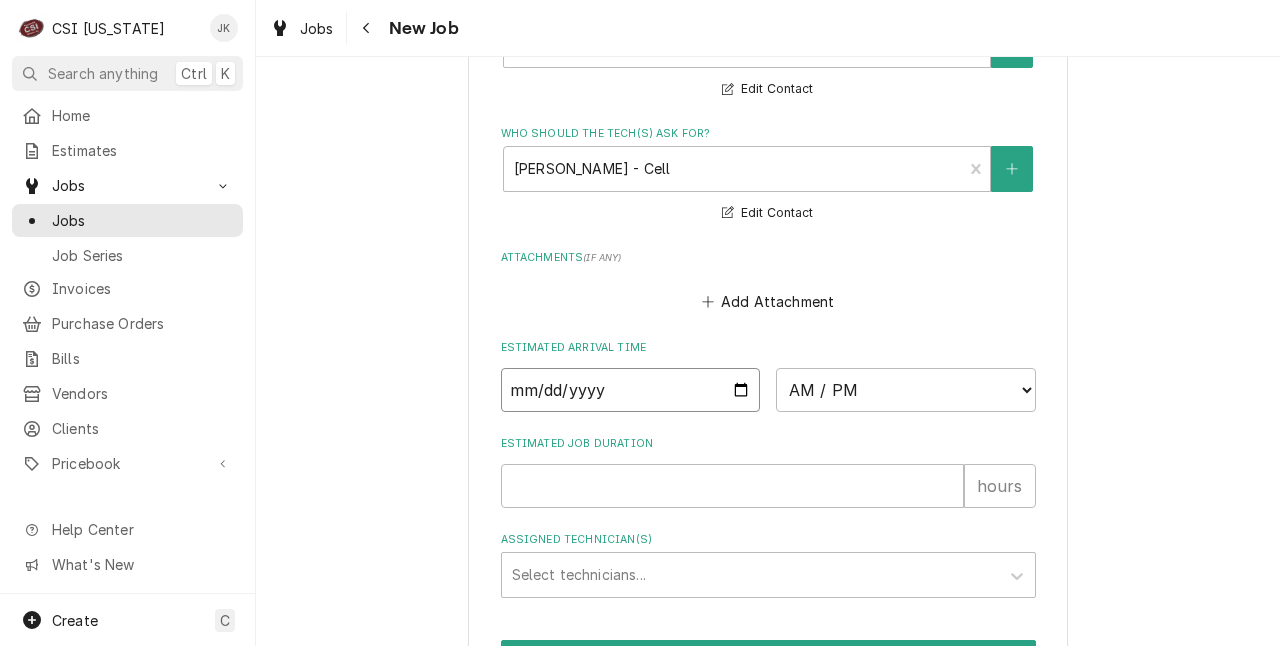 type on "2025-07-27" 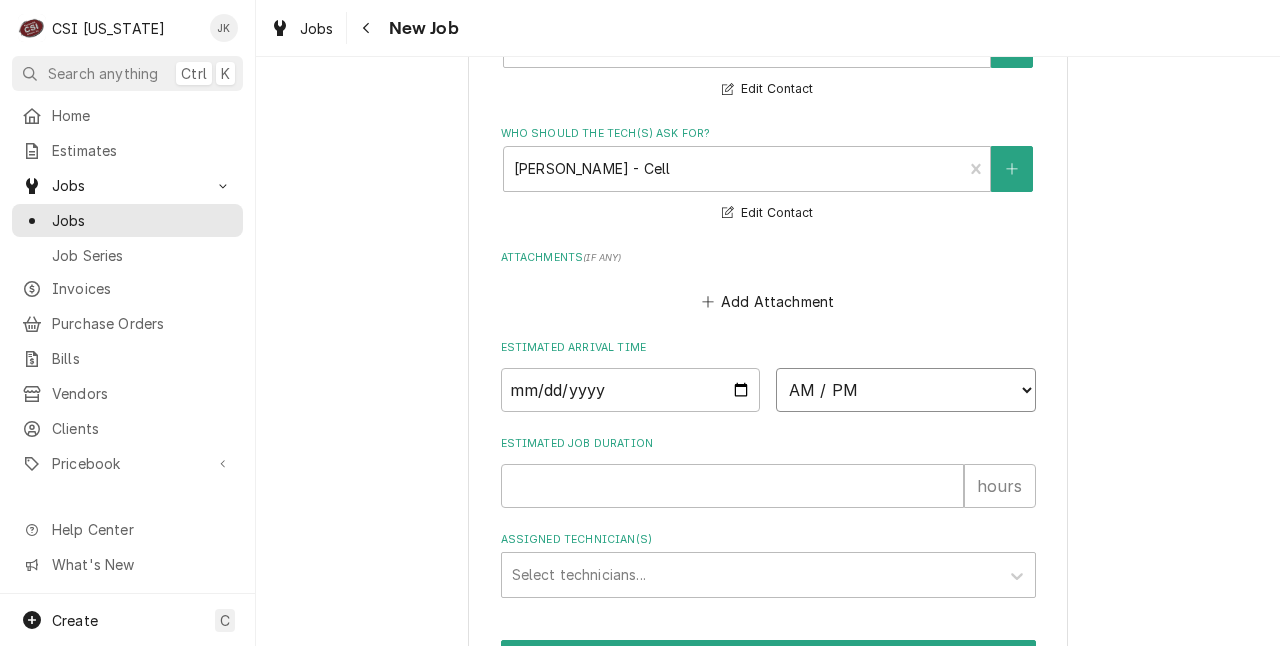 click on "AM / PM 6:00 AM 6:15 AM 6:30 AM 6:45 AM 7:00 AM 7:15 AM 7:30 AM 7:45 AM 8:00 AM 8:15 AM 8:30 AM 8:45 AM 9:00 AM 9:15 AM 9:30 AM 9:45 AM 10:00 AM 10:15 AM 10:30 AM 10:45 AM 11:00 AM 11:15 AM 11:30 AM 11:45 AM 12:00 PM 12:15 PM 12:30 PM 12:45 PM 1:00 PM 1:15 PM 1:30 PM 1:45 PM 2:00 PM 2:15 PM 2:30 PM 2:45 PM 3:00 PM 3:15 PM 3:30 PM 3:45 PM 4:00 PM 4:15 PM 4:30 PM 4:45 PM 5:00 PM 5:15 PM 5:30 PM 5:45 PM 6:00 PM 6:15 PM 6:30 PM 6:45 PM 7:00 PM 7:15 PM 7:30 PM 7:45 PM 8:00 PM 8:15 PM 8:30 PM 8:45 PM 9:00 PM 9:15 PM 9:30 PM 9:45 PM 10:00 PM 10:15 PM 10:30 PM 10:45 PM 11:00 PM 11:15 PM 11:30 PM 11:45 PM 12:00 AM 12:15 AM 12:30 AM 12:45 AM 1:00 AM 1:15 AM 1:30 AM 1:45 AM 2:00 AM 2:15 AM 2:30 AM 2:45 AM 3:00 AM 3:15 AM 3:30 AM 3:45 AM 4:00 AM 4:15 AM 4:30 AM 4:45 AM 5:00 AM 5:15 AM 5:30 AM 5:45 AM" at bounding box center (906, 390) 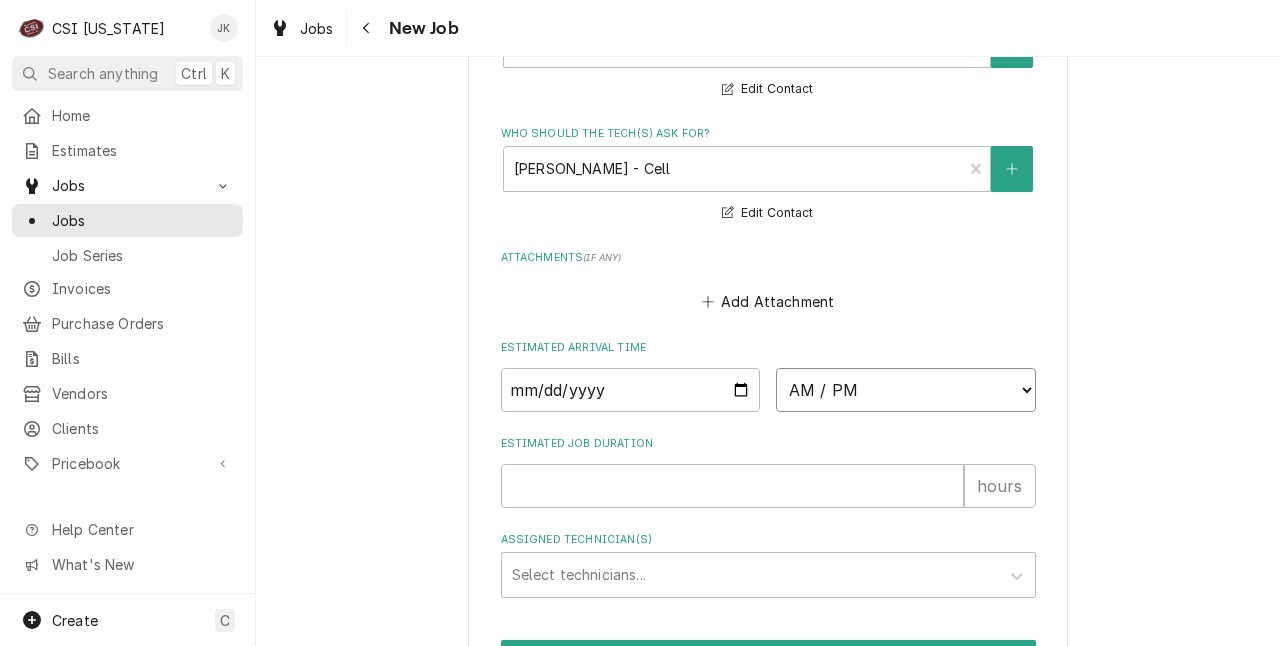 select on "12:00:00" 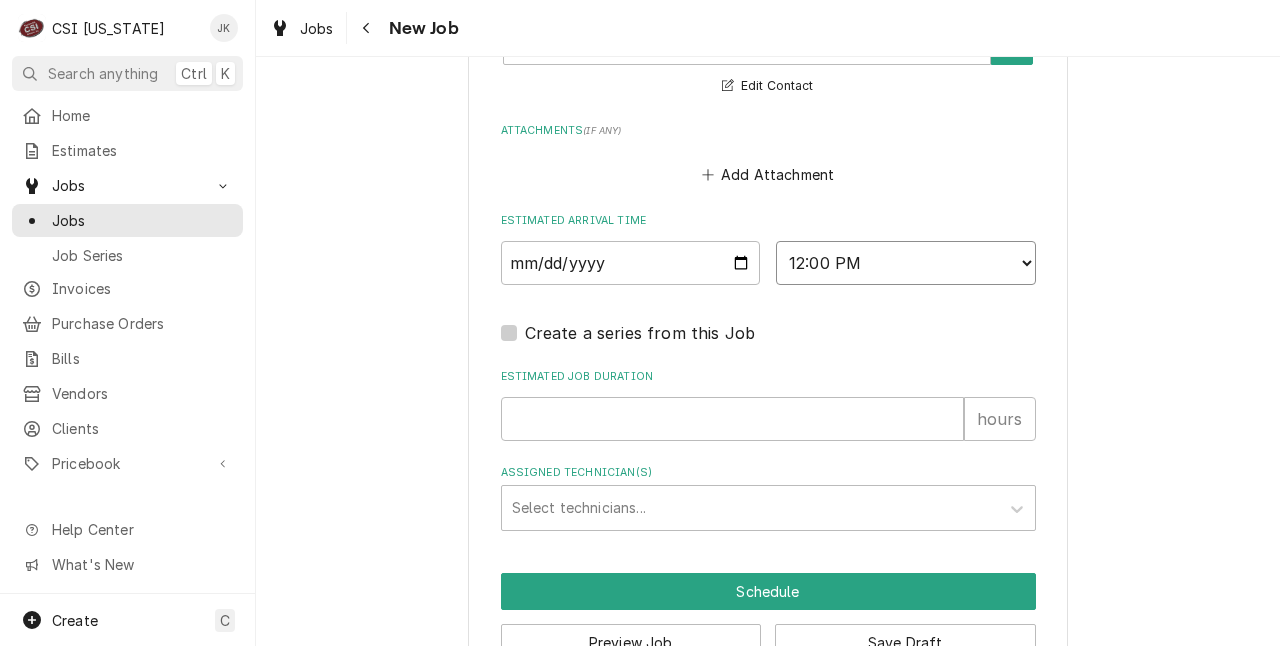 scroll, scrollTop: 1700, scrollLeft: 0, axis: vertical 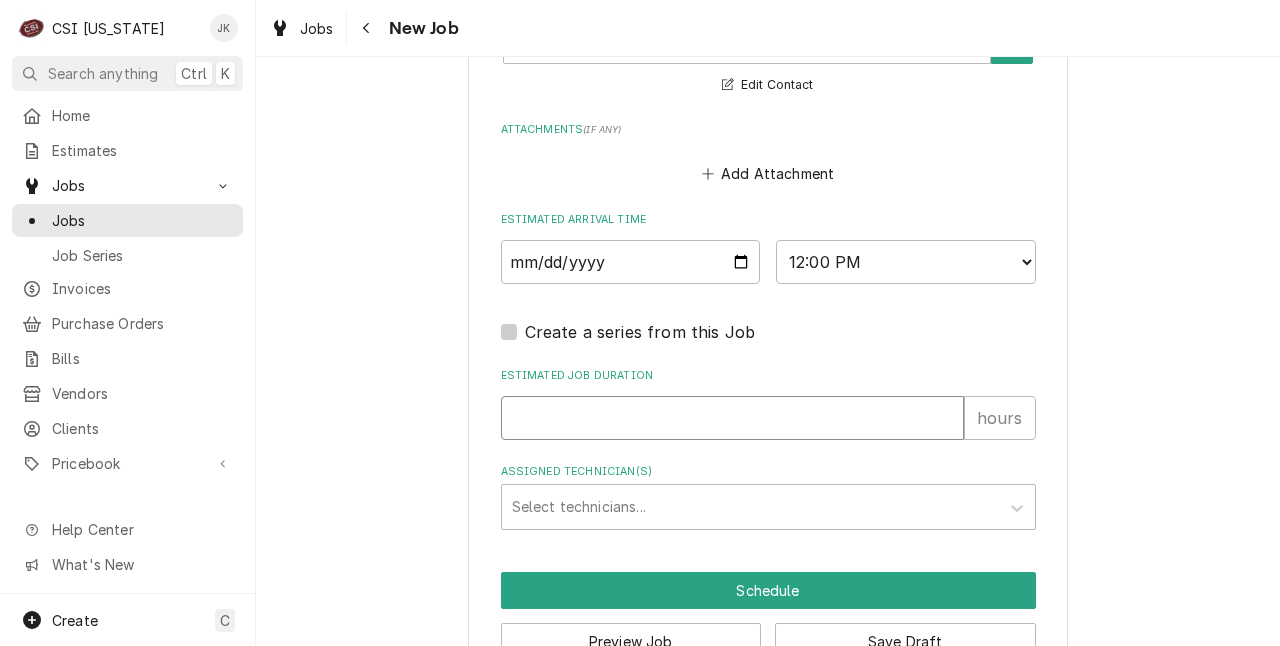 click on "Estimated Job Duration" at bounding box center (732, 418) 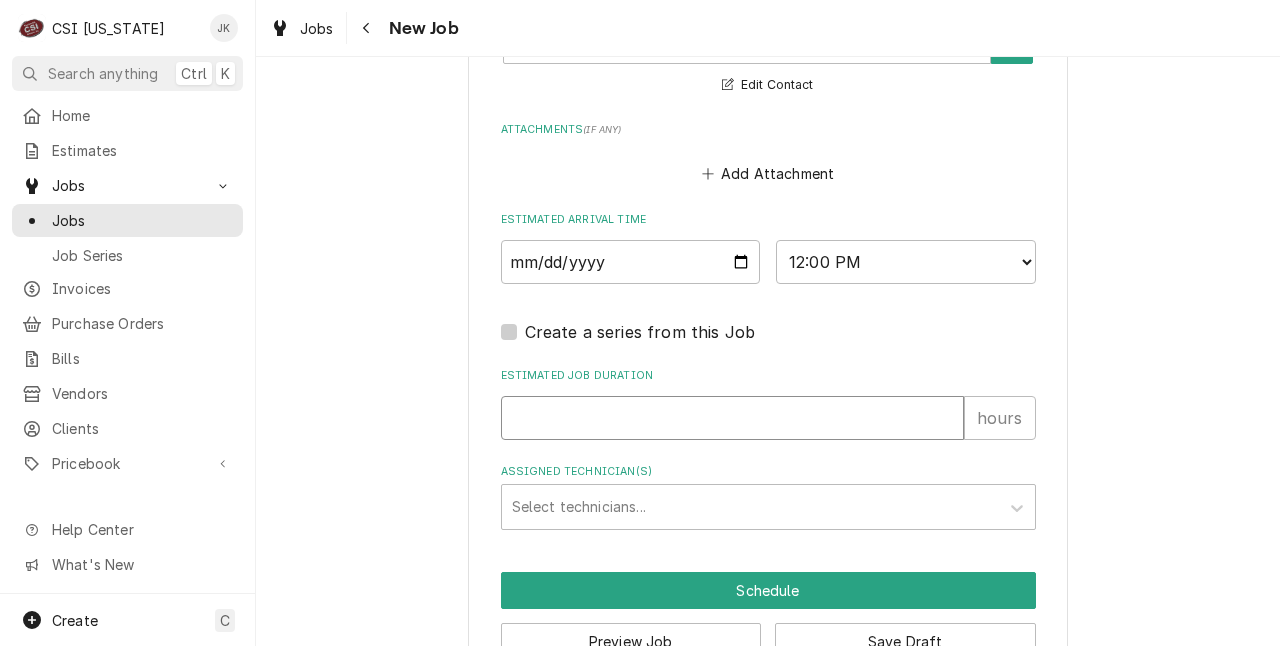 type on "x" 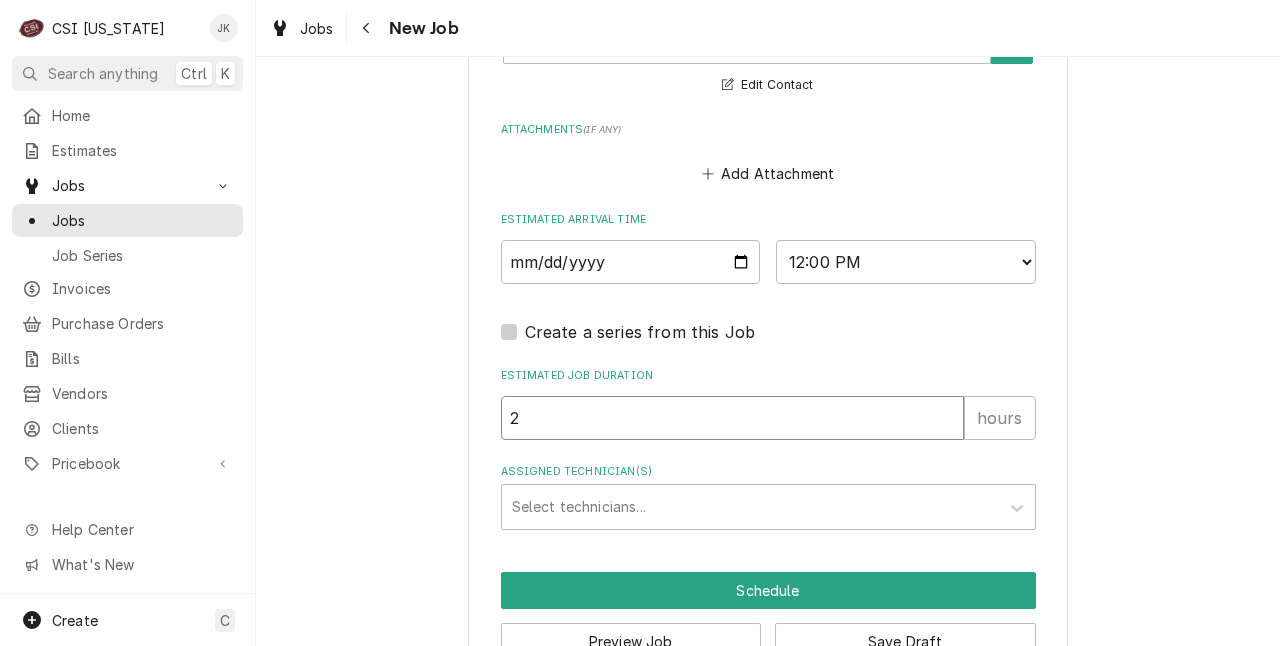 type on "x" 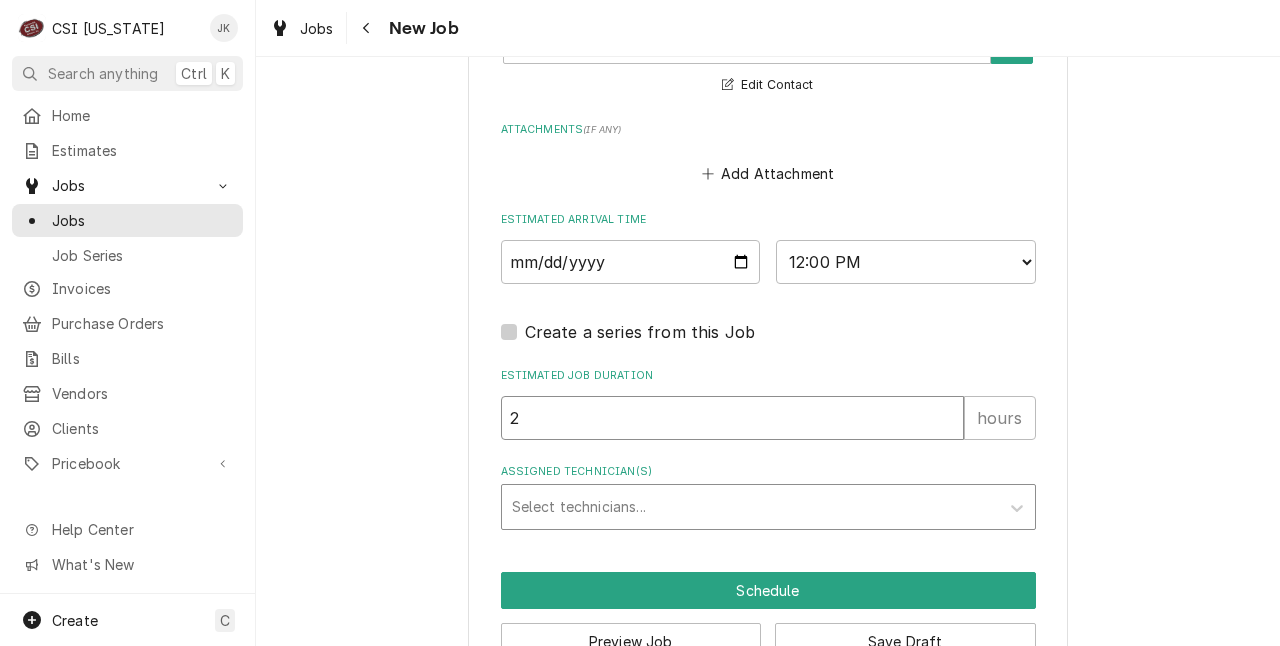 type on "2" 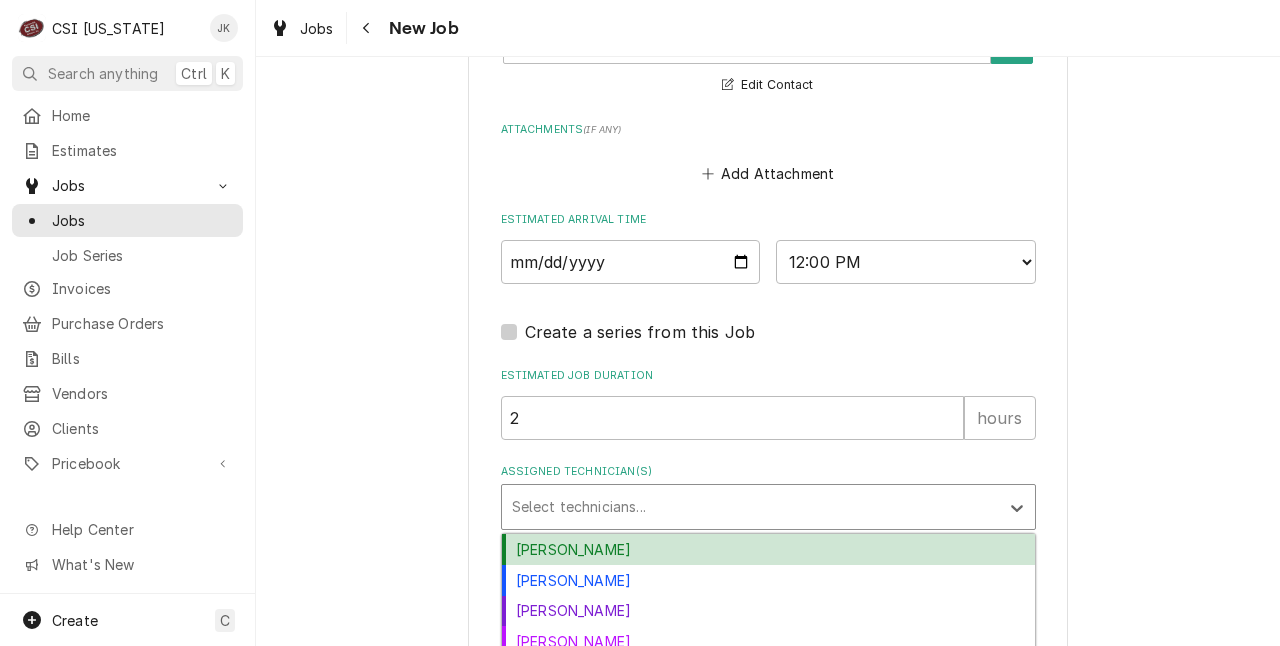 click at bounding box center [750, 507] 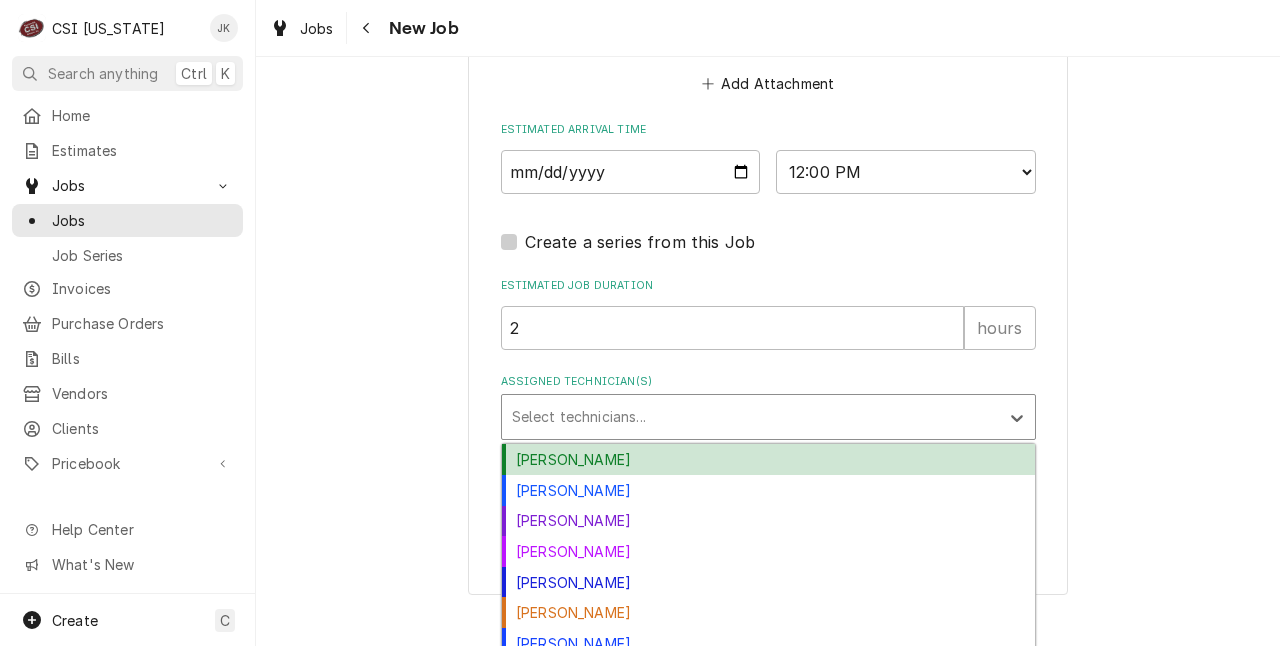 scroll, scrollTop: 1806, scrollLeft: 0, axis: vertical 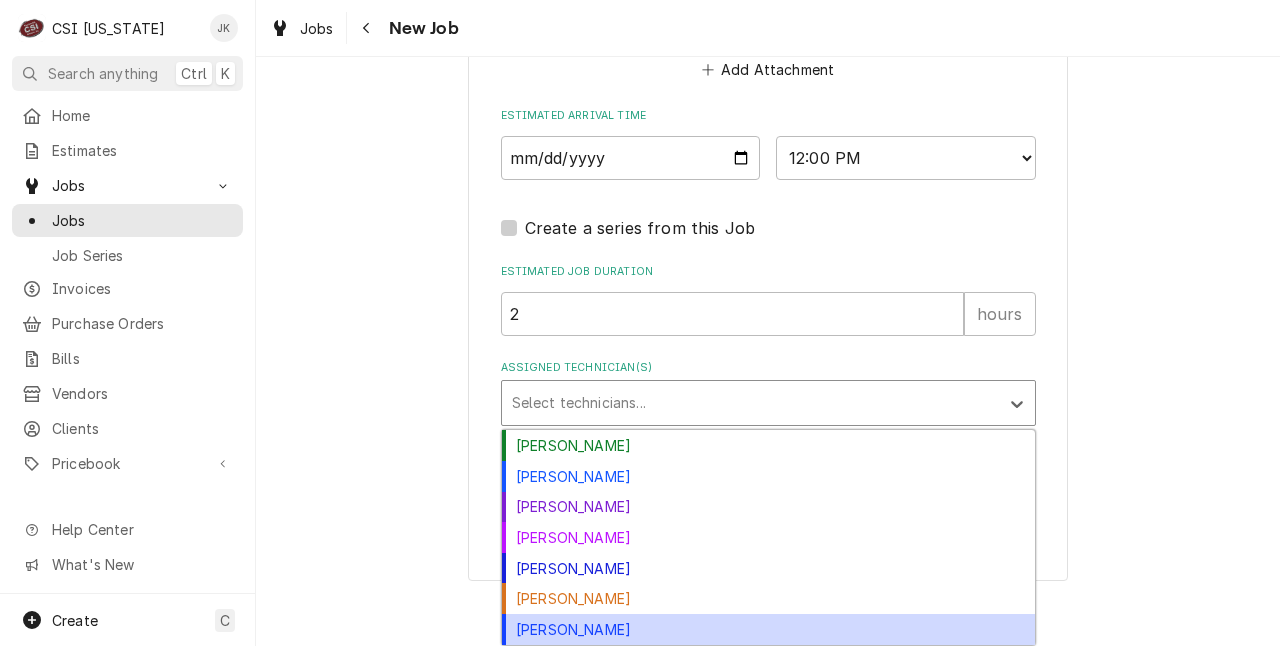 click on "Matt Brewington" at bounding box center [768, 629] 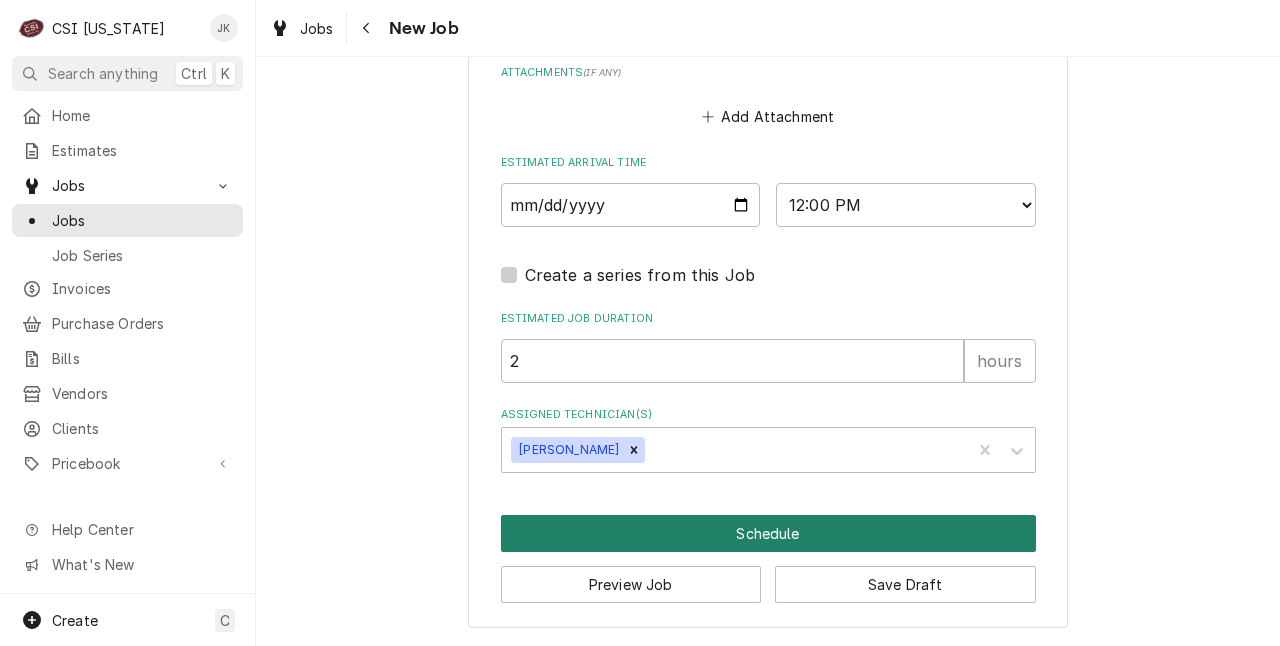 click on "Schedule" at bounding box center (768, 533) 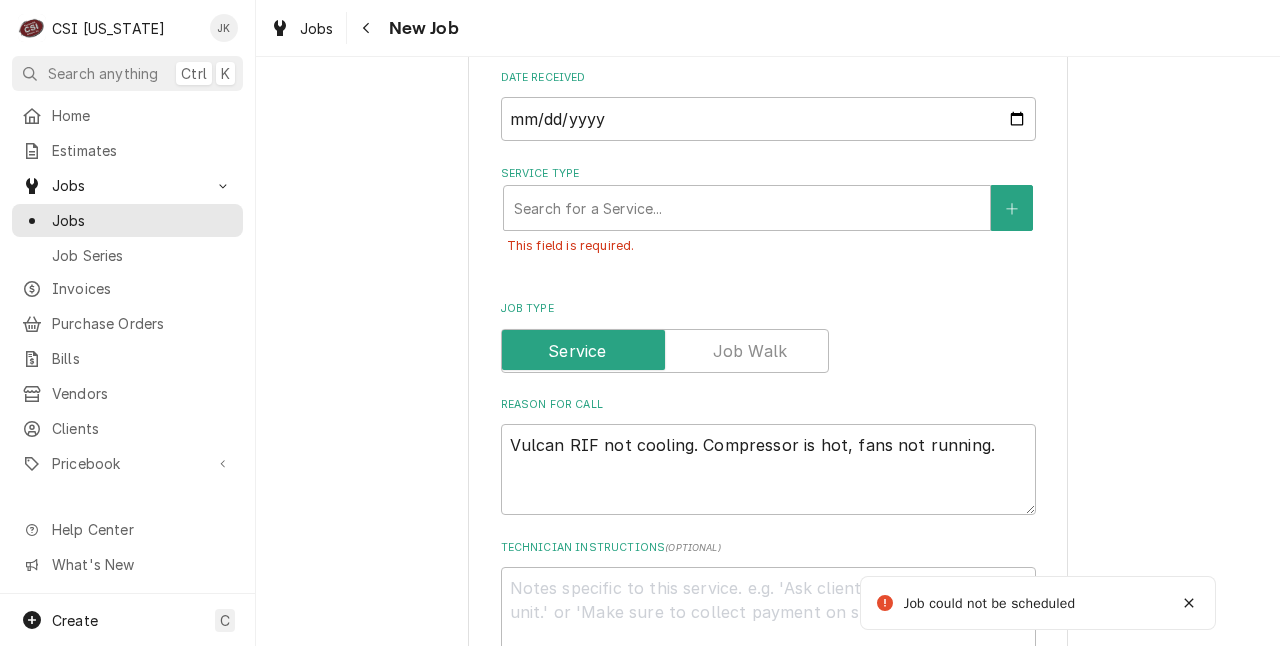 scroll, scrollTop: 679, scrollLeft: 0, axis: vertical 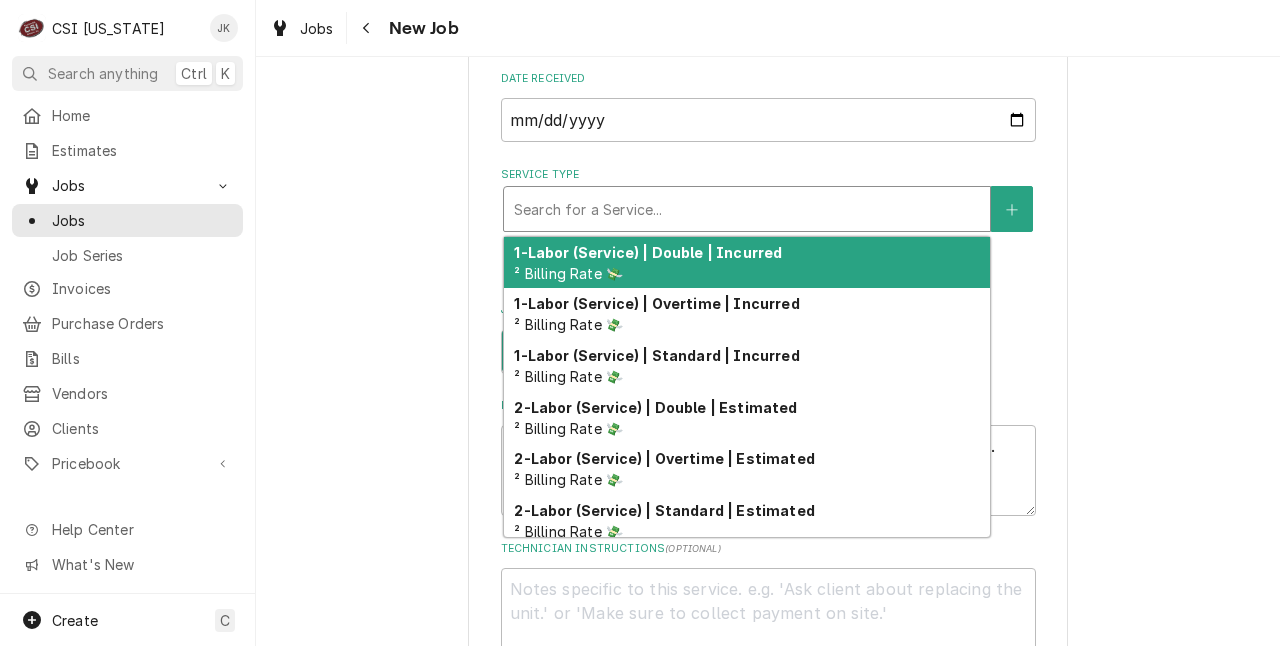 click at bounding box center [747, 209] 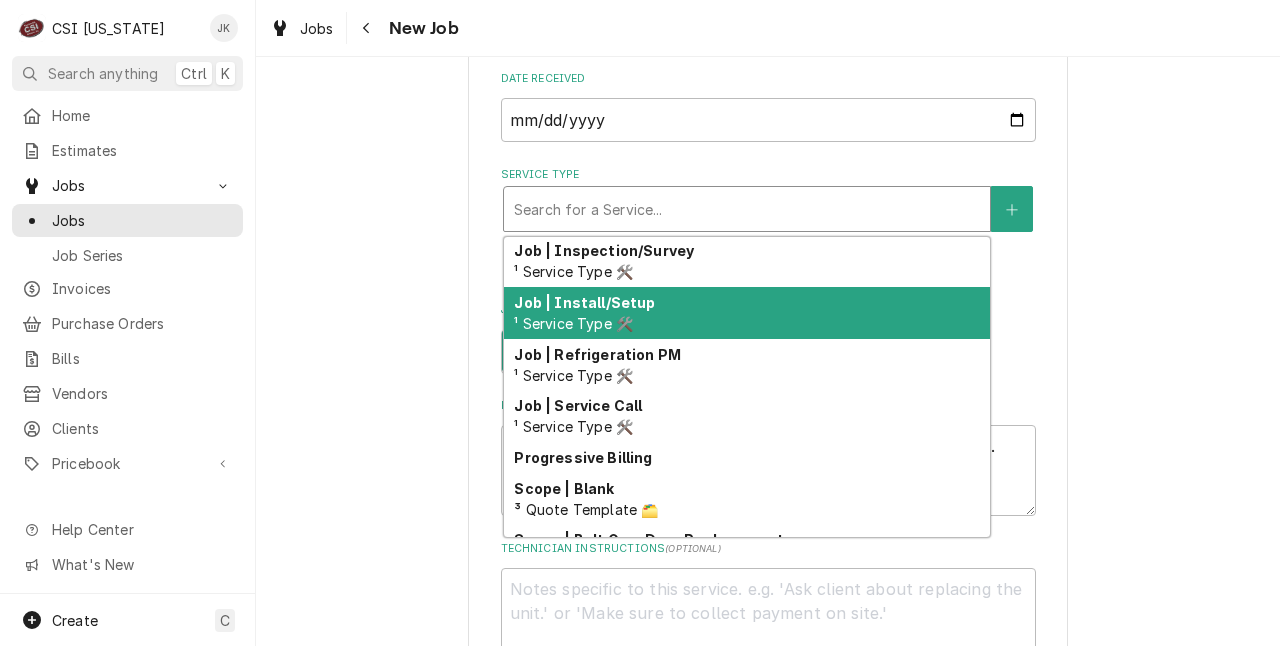 scroll, scrollTop: 1084, scrollLeft: 0, axis: vertical 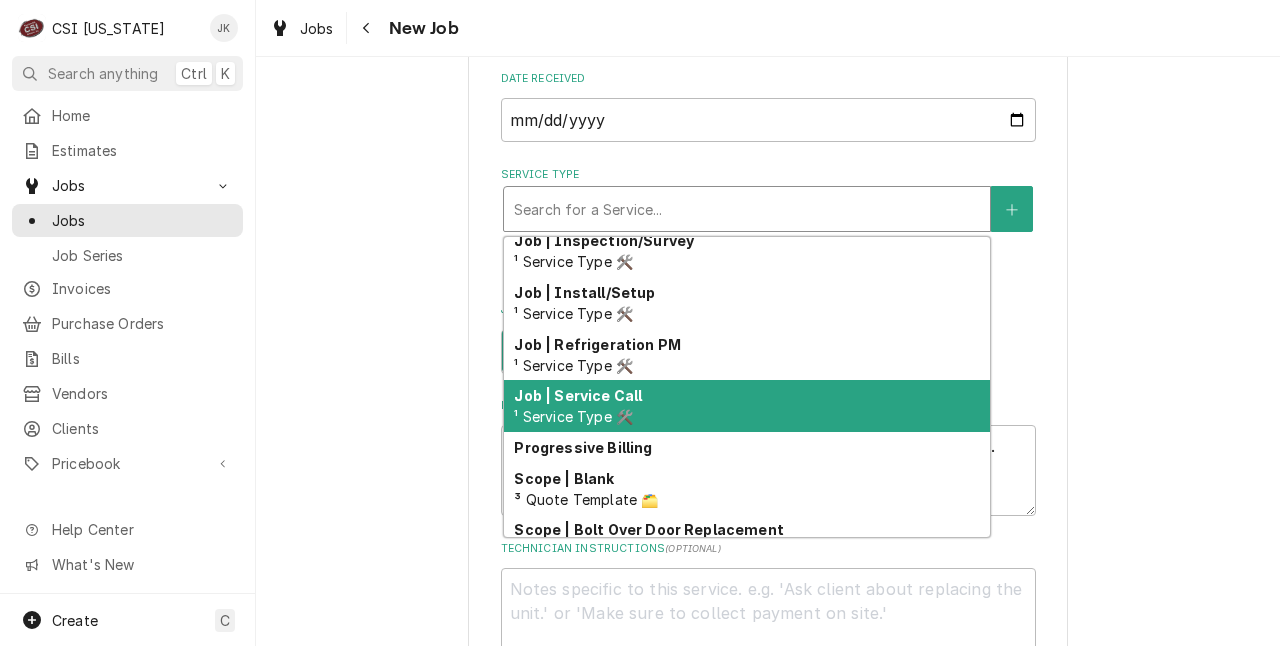 click on "¹ Service Type 🛠️" at bounding box center (573, 416) 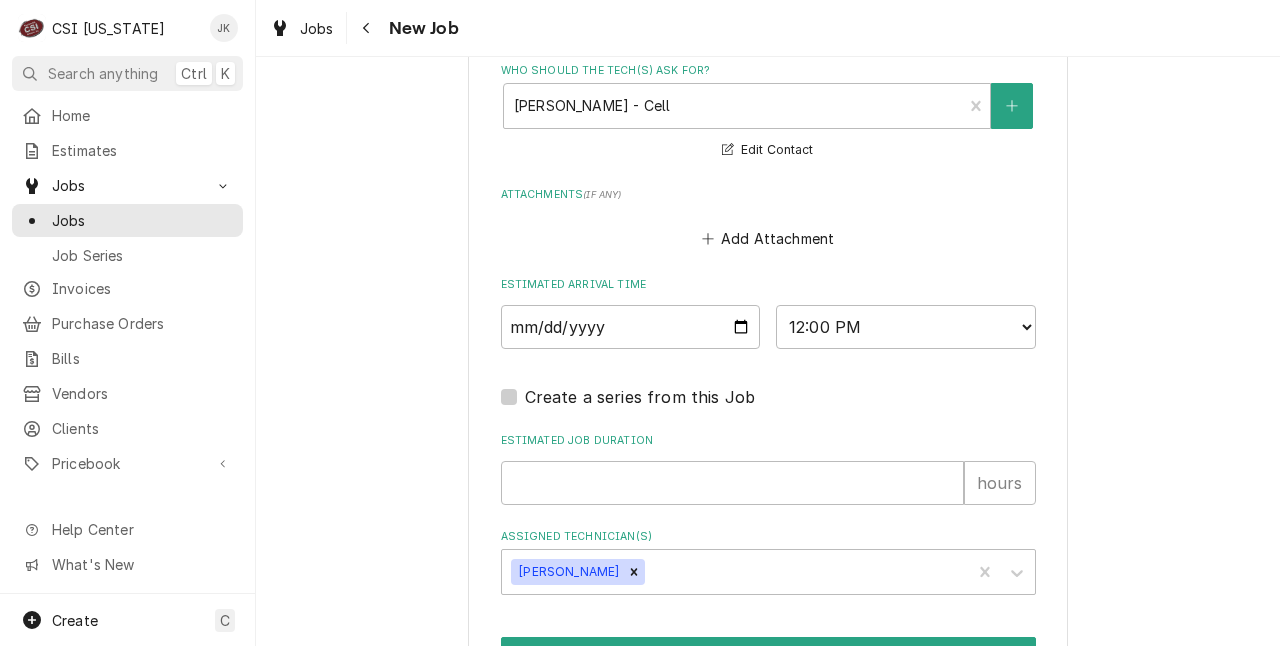 scroll, scrollTop: 1839, scrollLeft: 0, axis: vertical 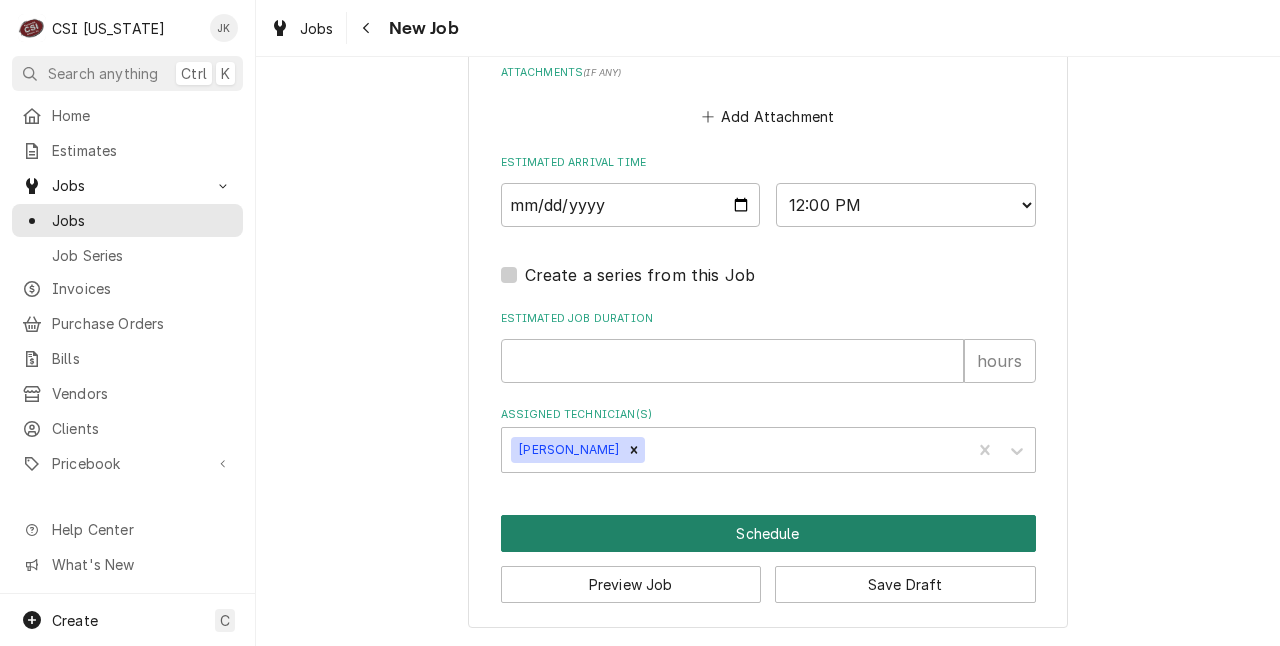 click on "Schedule" at bounding box center [768, 533] 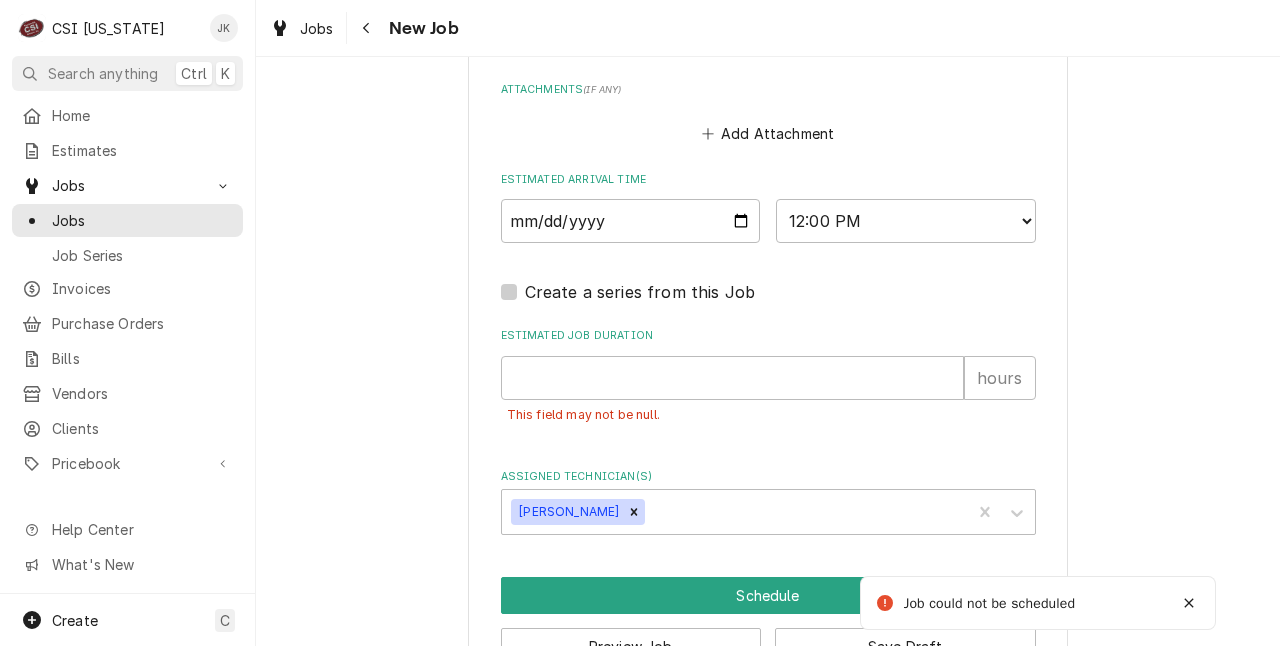 scroll, scrollTop: 1794, scrollLeft: 0, axis: vertical 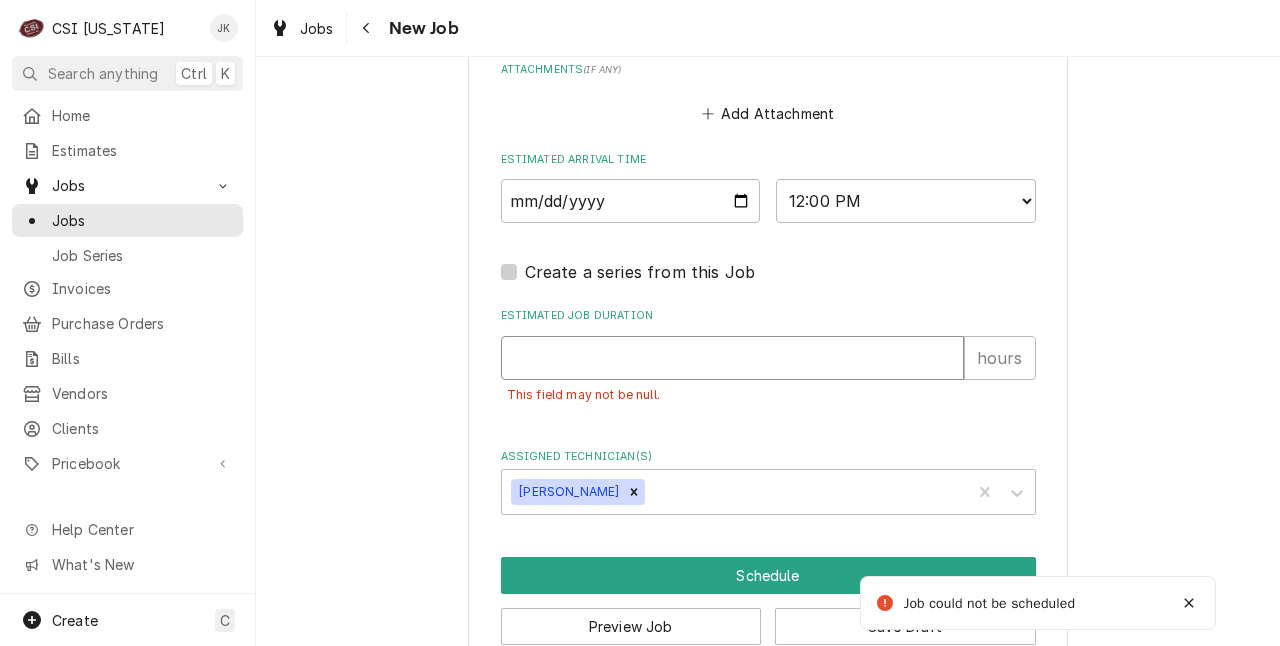 click on "Estimated Job Duration" at bounding box center [732, 358] 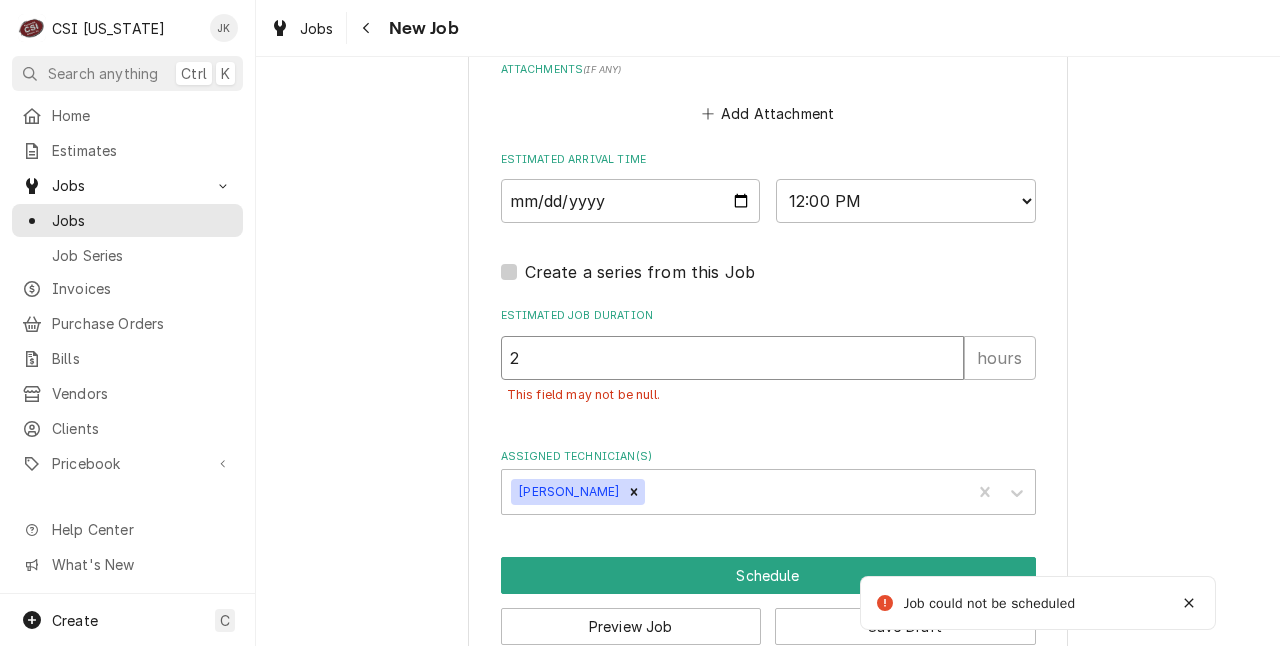 type on "x" 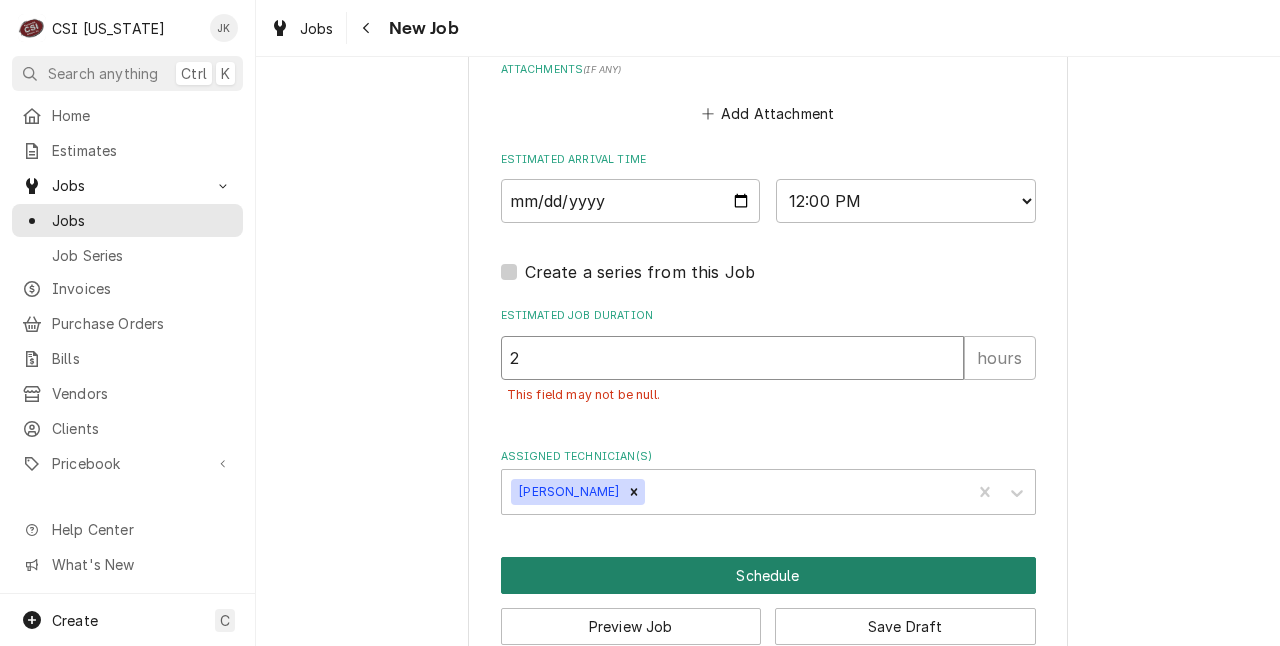 type on "2" 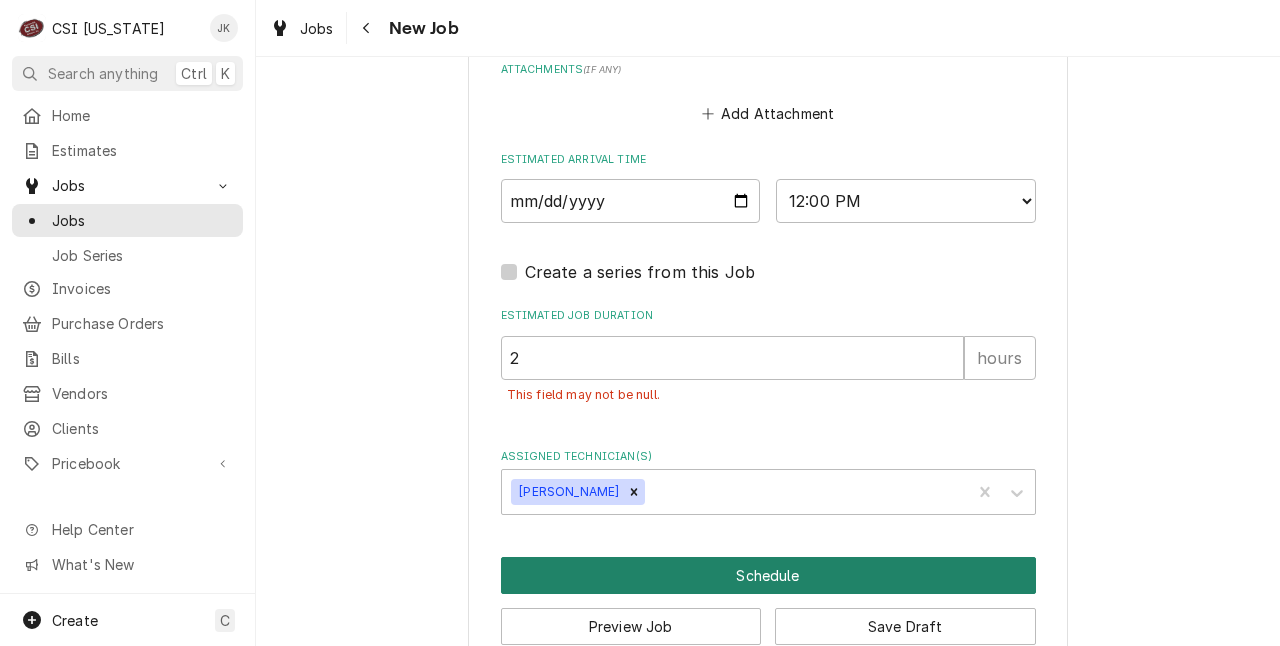 click on "Schedule" at bounding box center (768, 575) 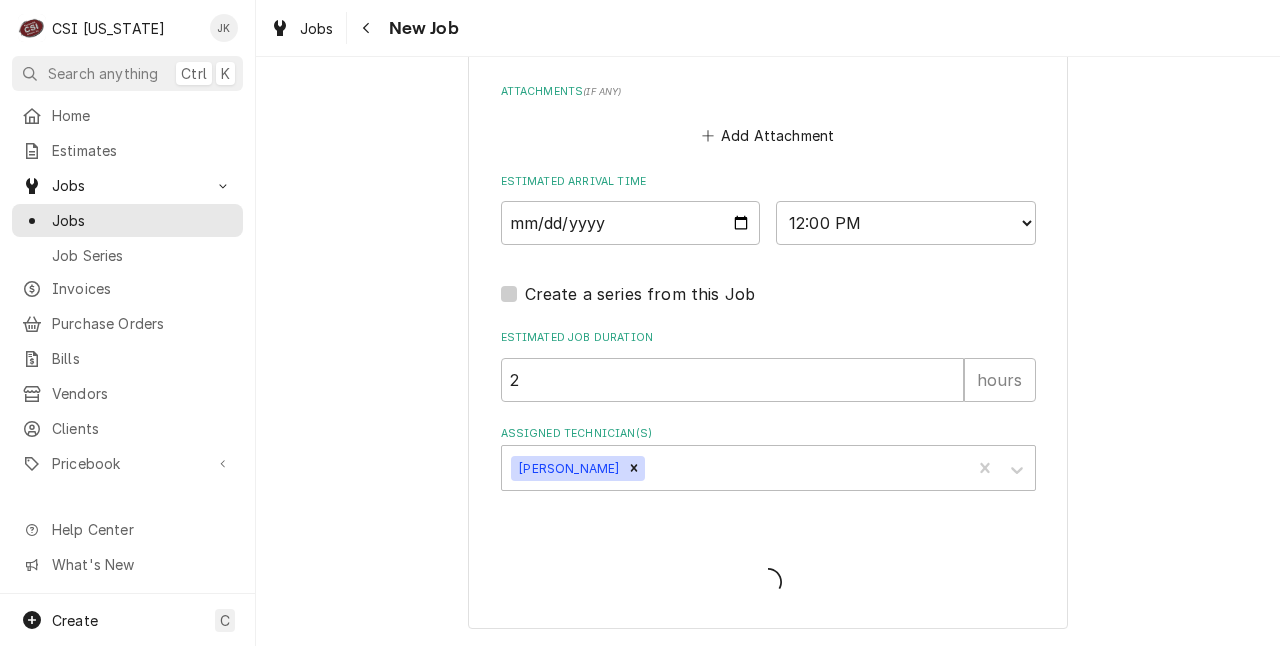 type on "x" 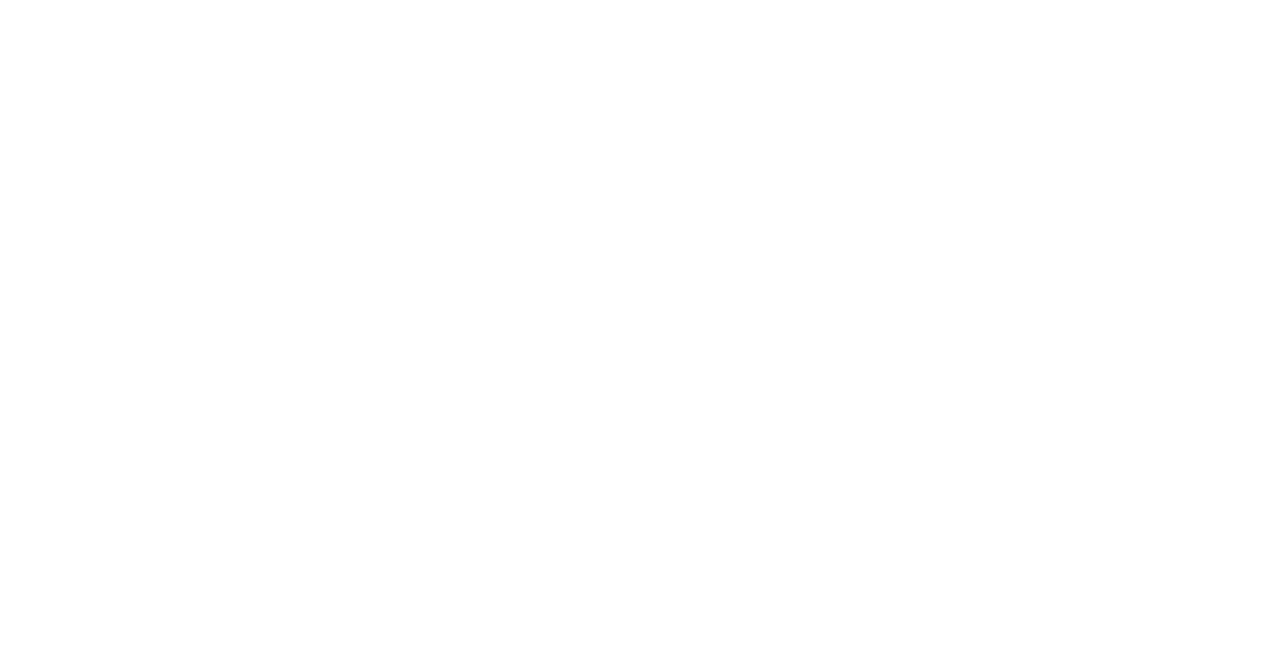 scroll, scrollTop: 0, scrollLeft: 0, axis: both 